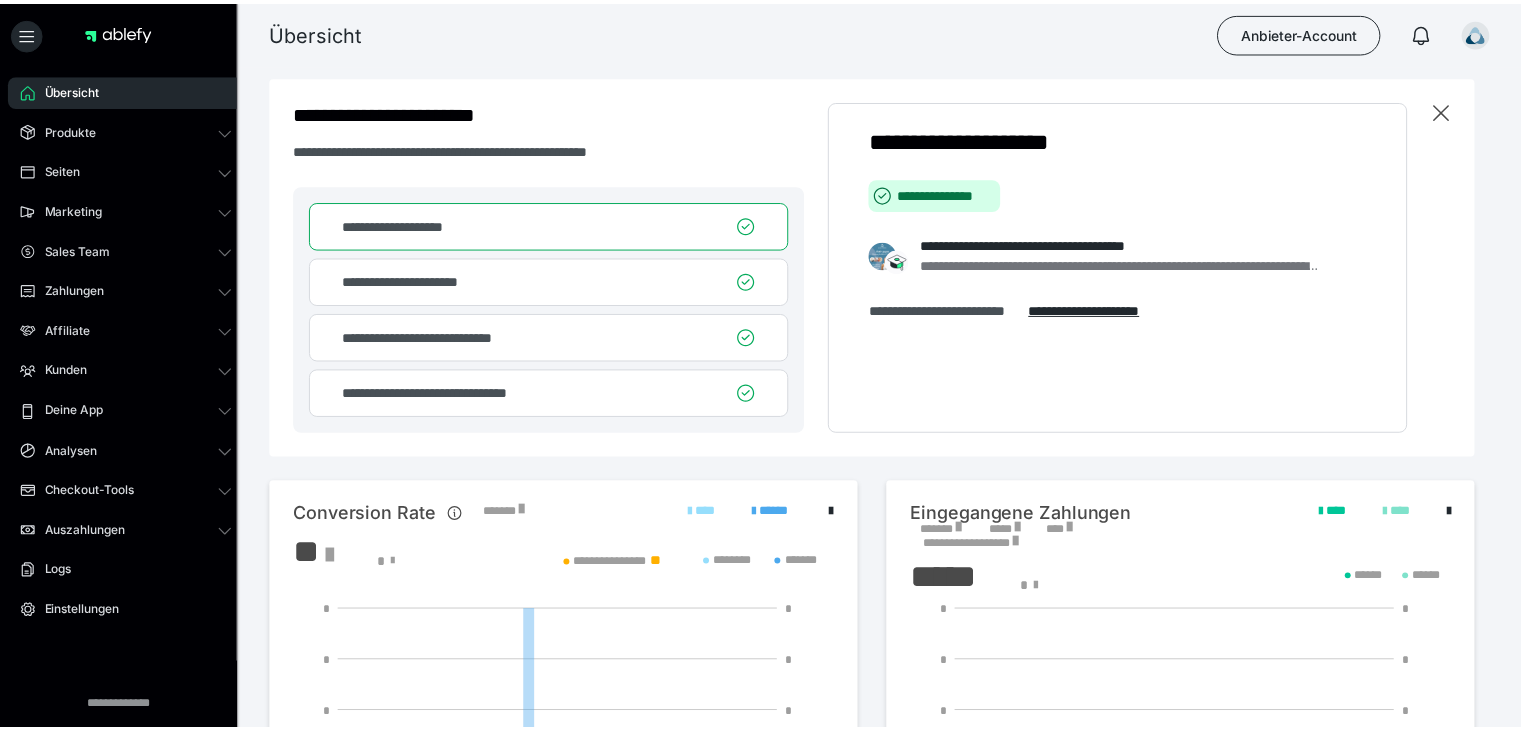 scroll, scrollTop: 0, scrollLeft: 0, axis: both 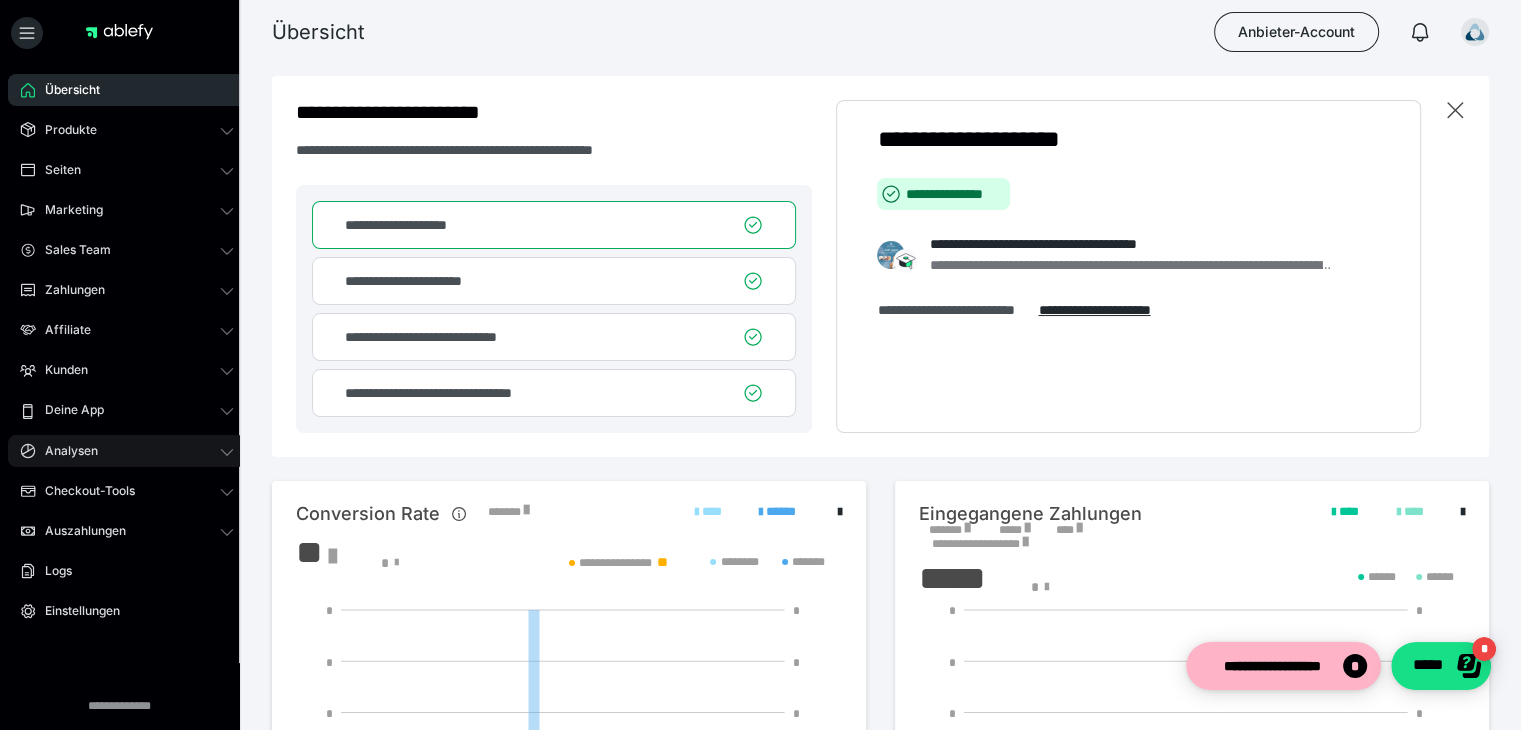click on "Analysen" at bounding box center (127, 451) 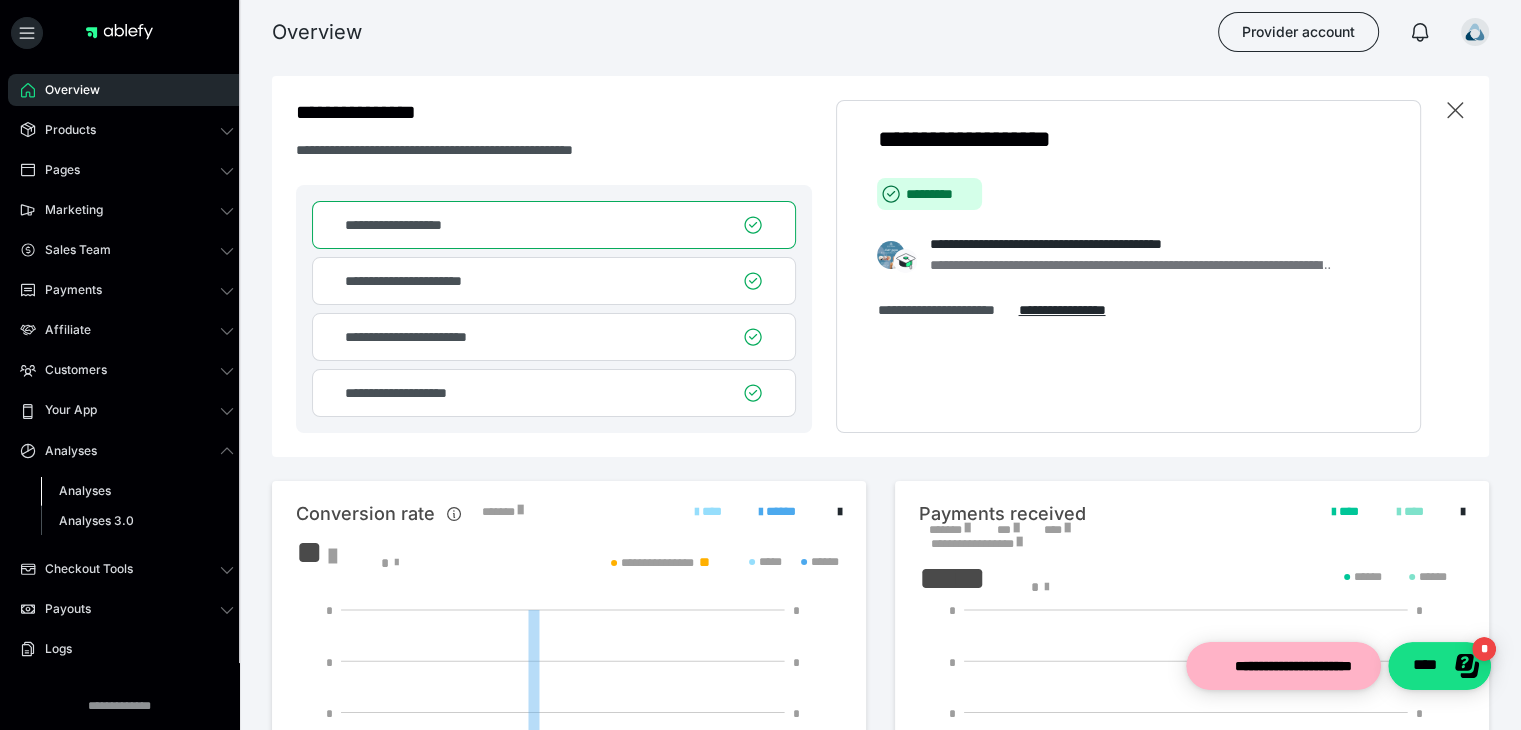 click on "Analyses" at bounding box center (85, 490) 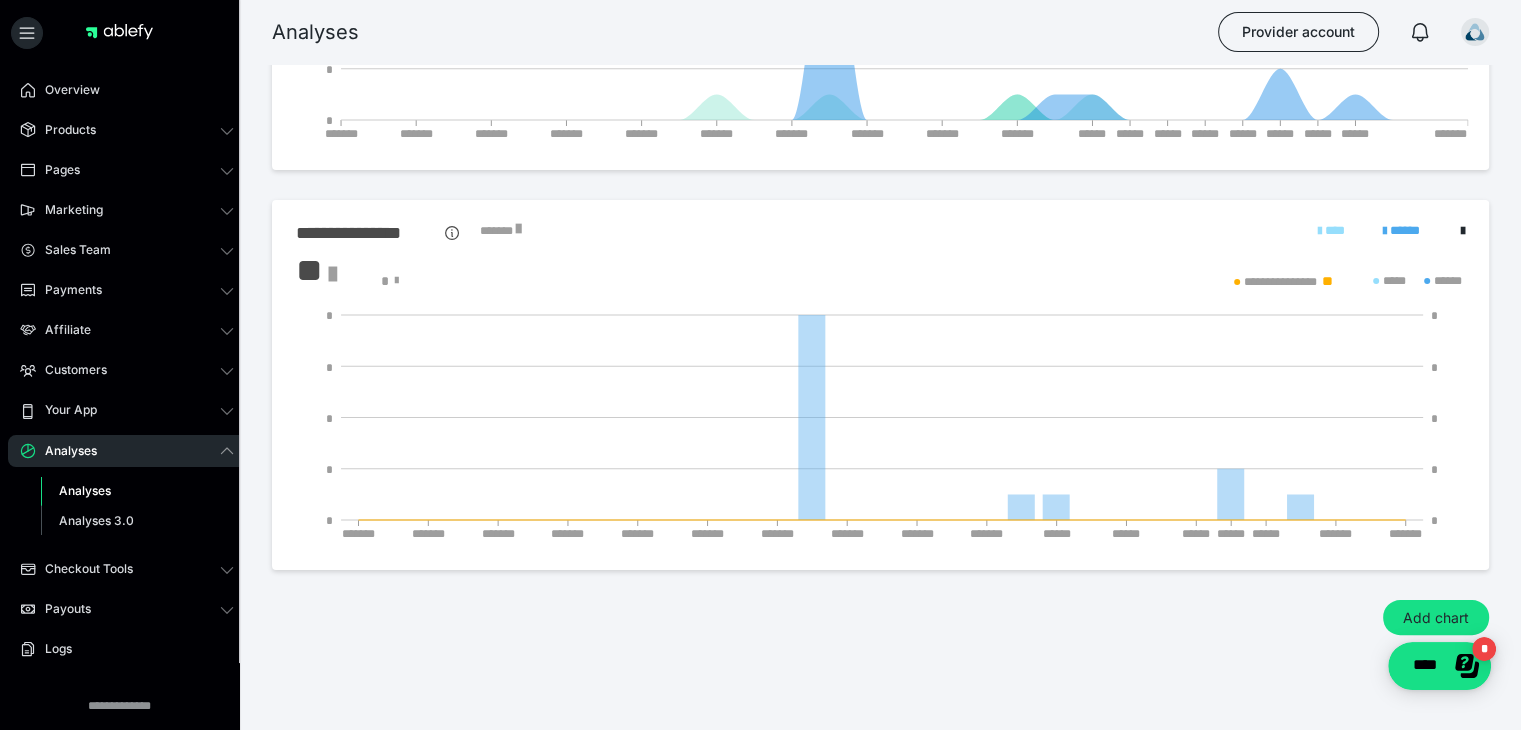 scroll, scrollTop: 344, scrollLeft: 0, axis: vertical 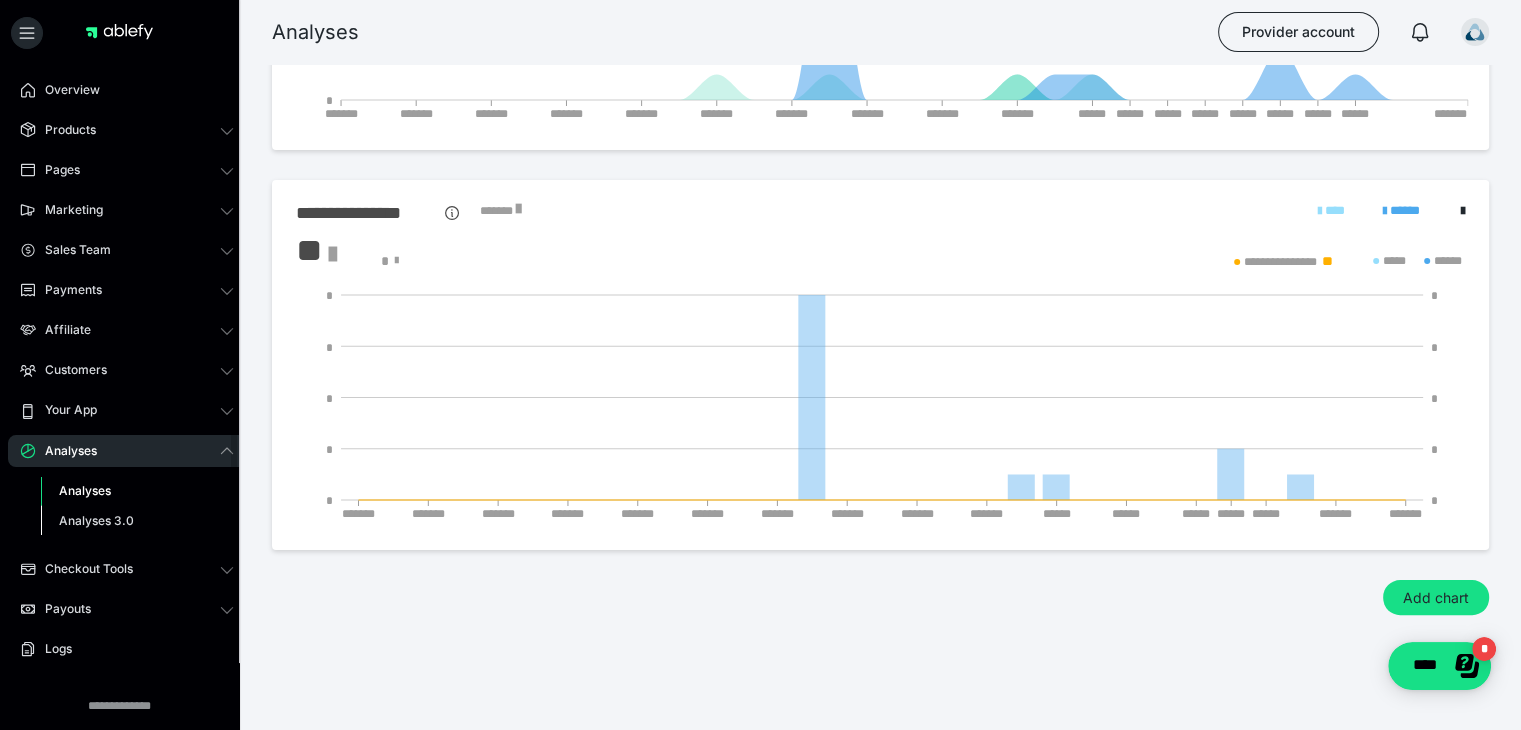 click on "Analyses 3.0" at bounding box center [96, 520] 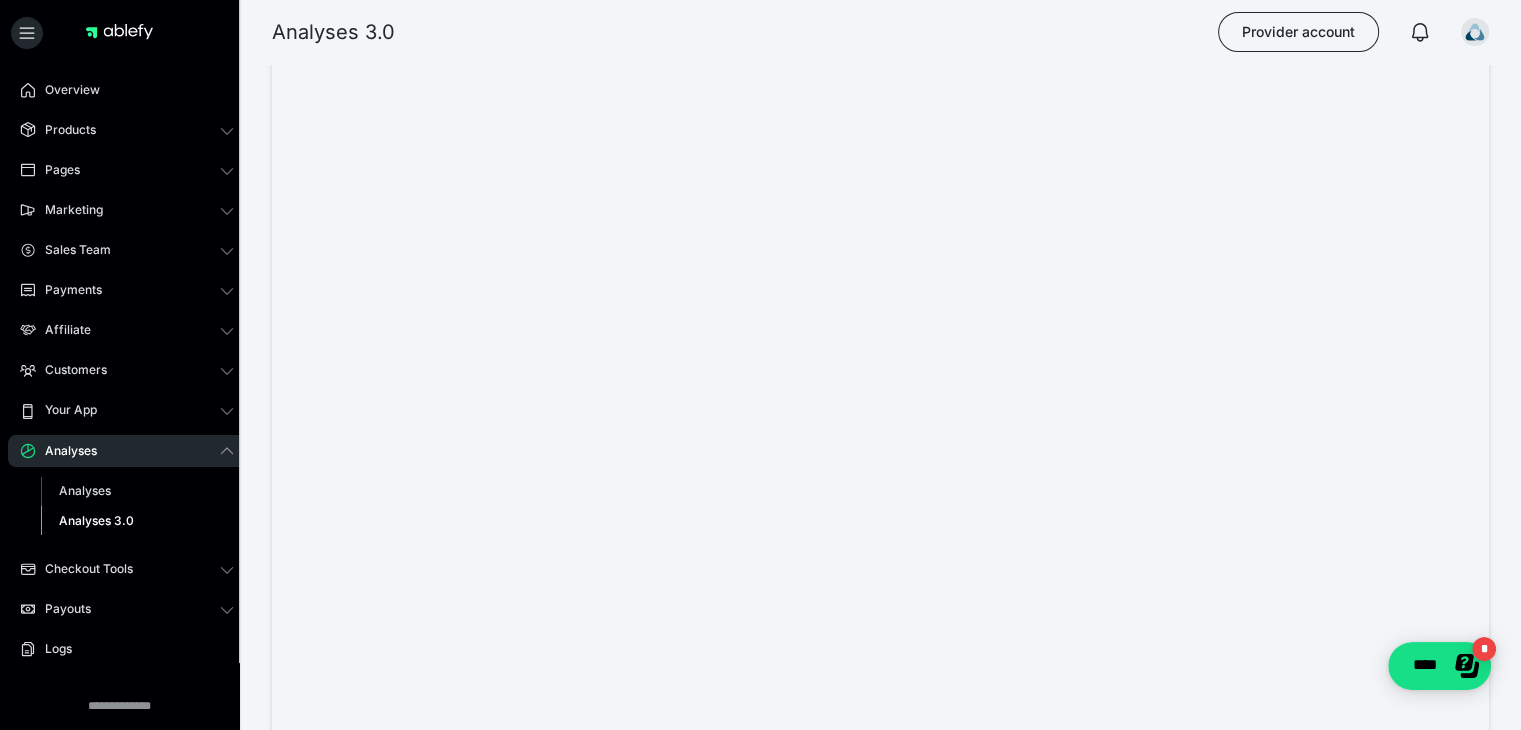 scroll, scrollTop: 0, scrollLeft: 0, axis: both 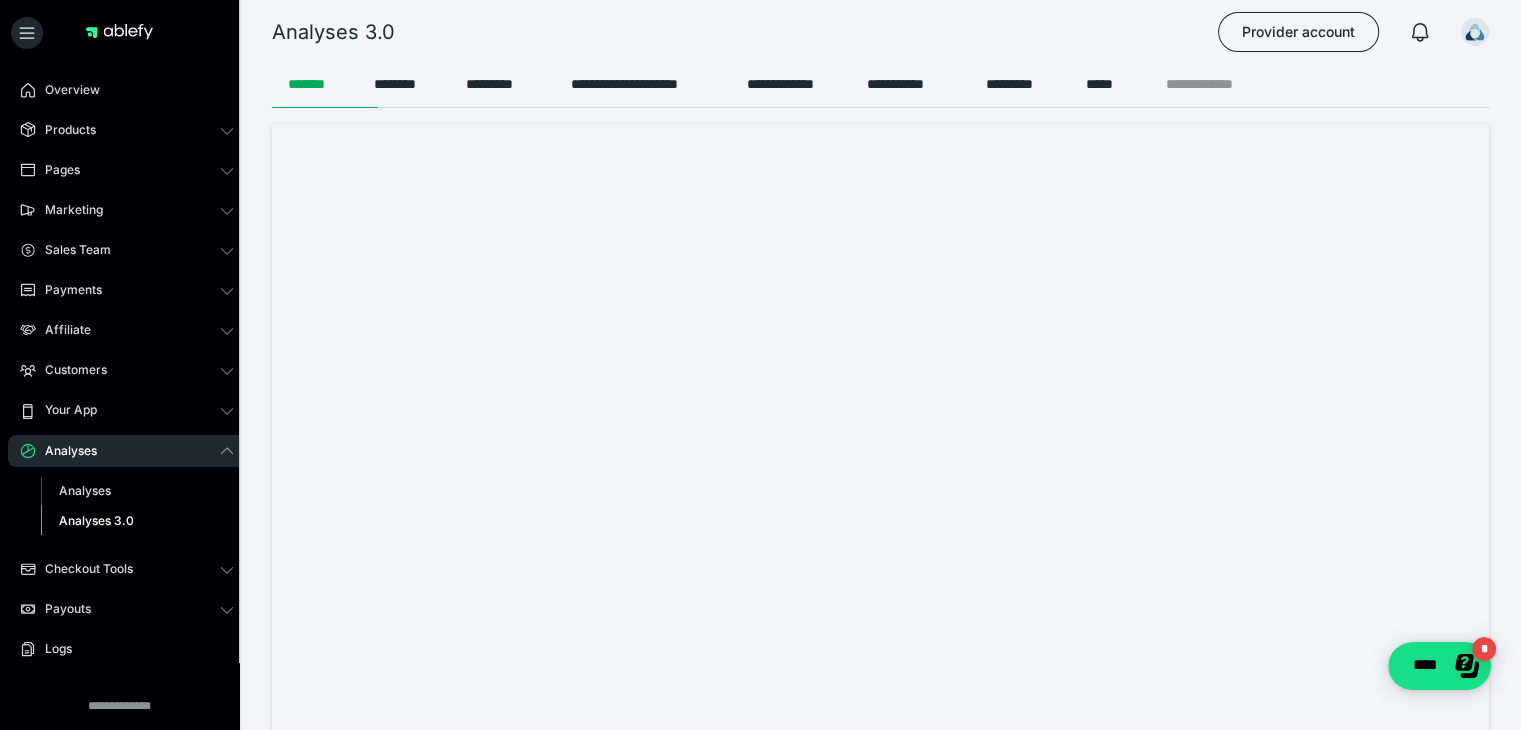 click on "**********" at bounding box center (1198, 84) 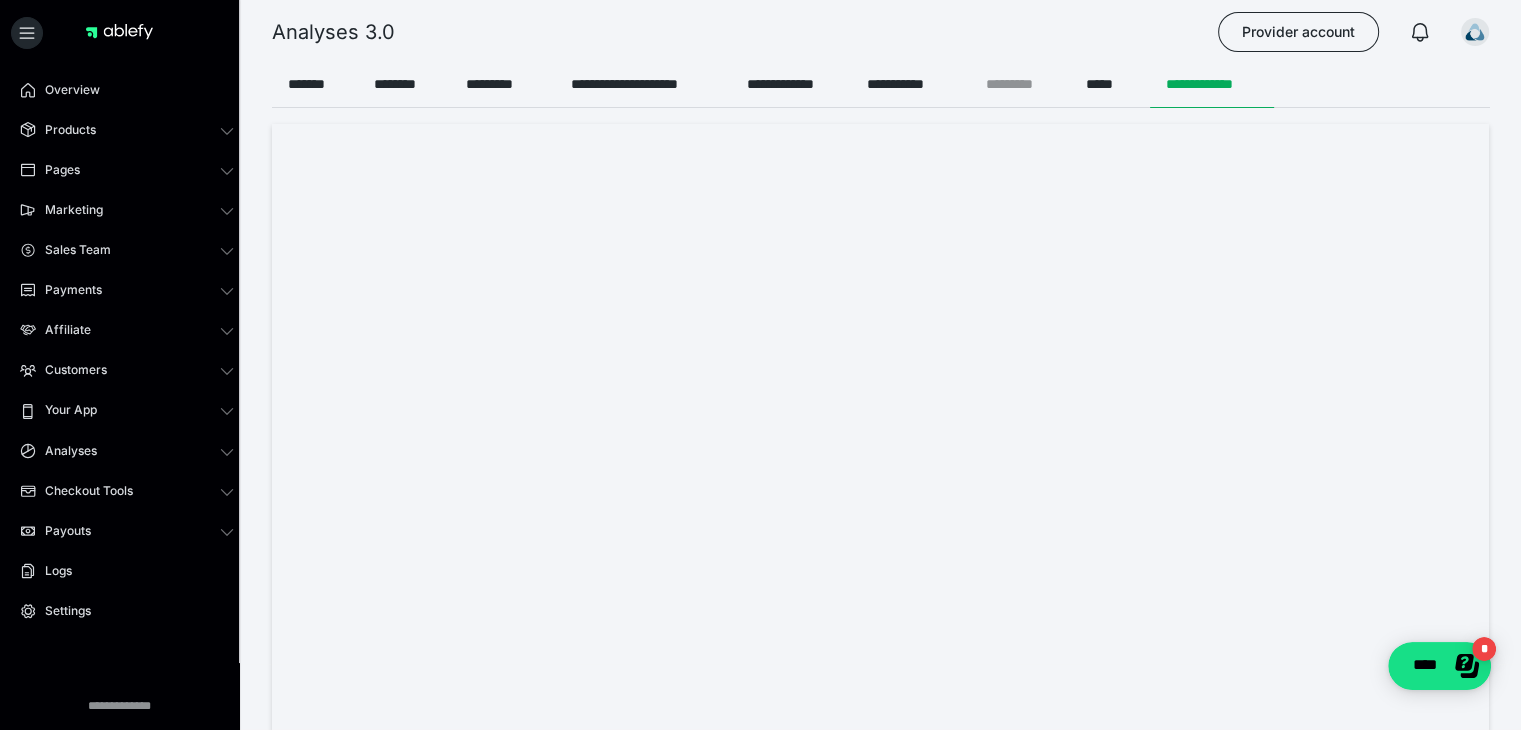 click on "*********" at bounding box center [1009, 84] 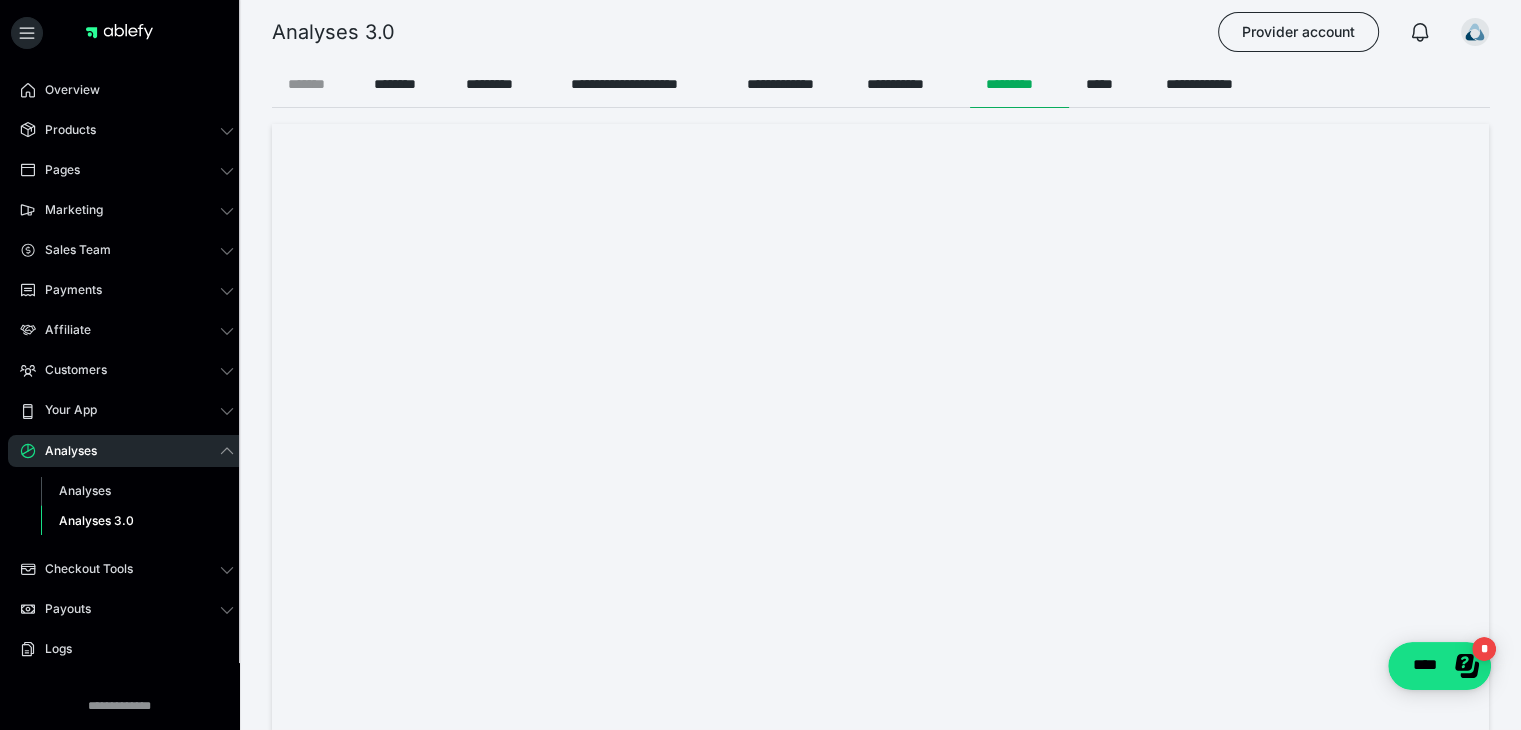 click on "*******" at bounding box center (306, 84) 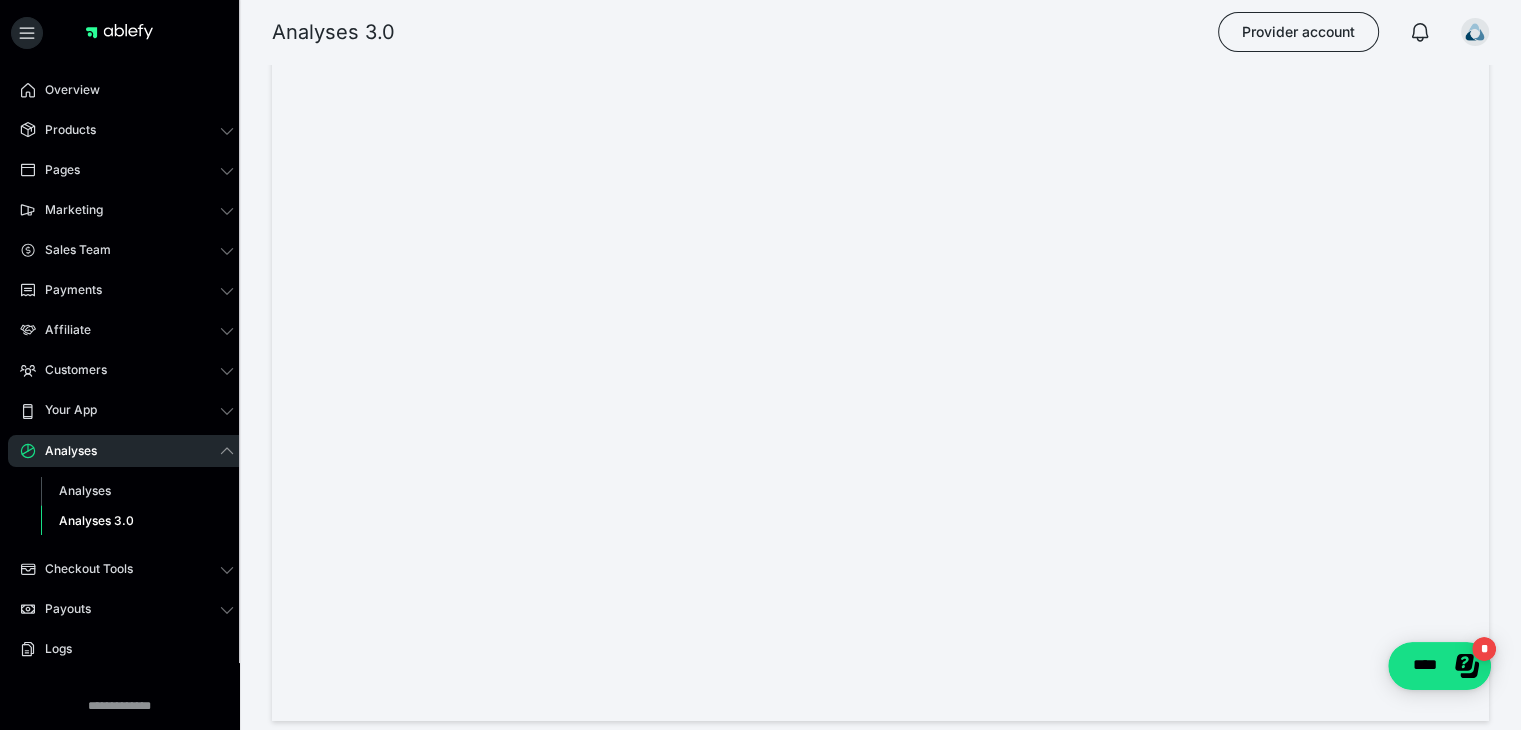 scroll, scrollTop: 2442, scrollLeft: 0, axis: vertical 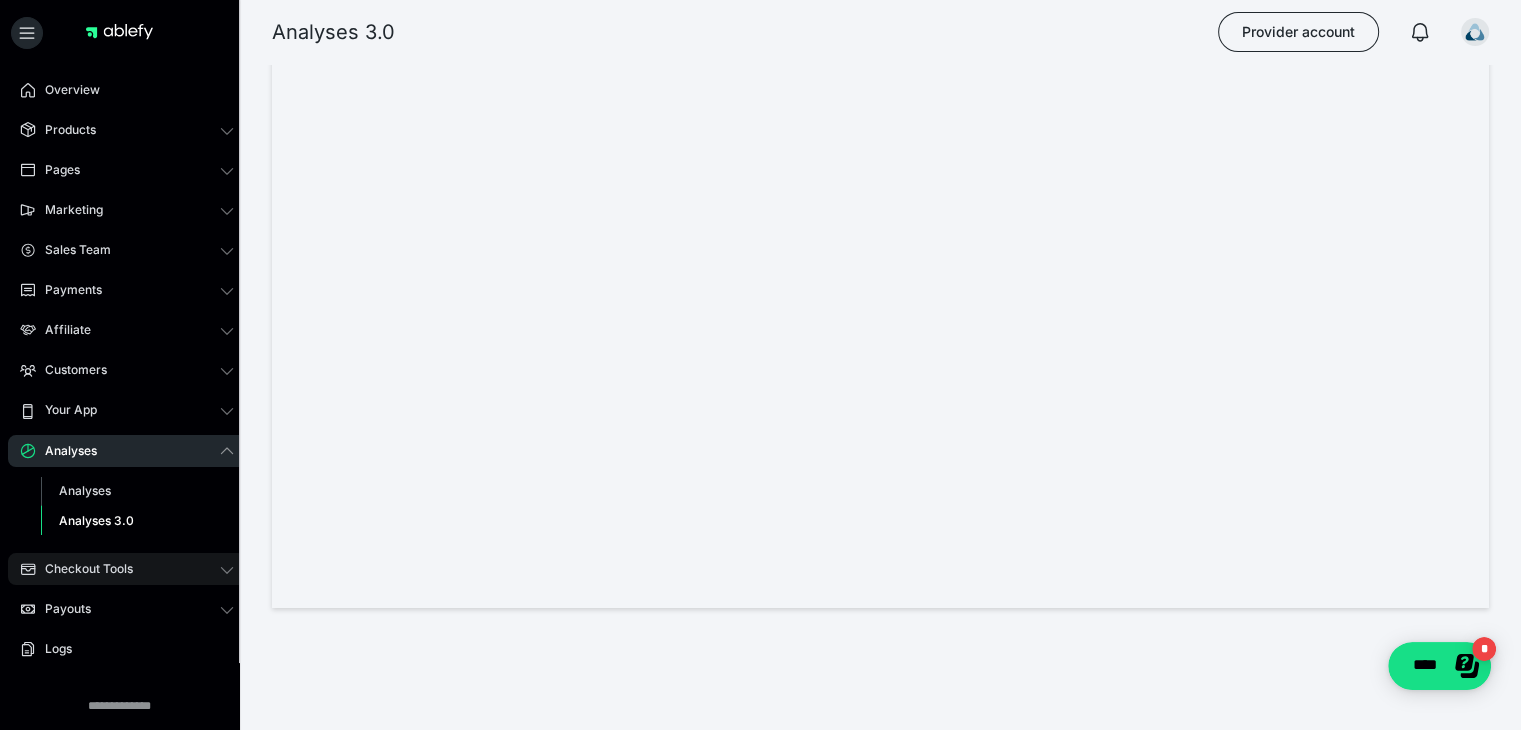 click on "Checkout tools" at bounding box center (127, 569) 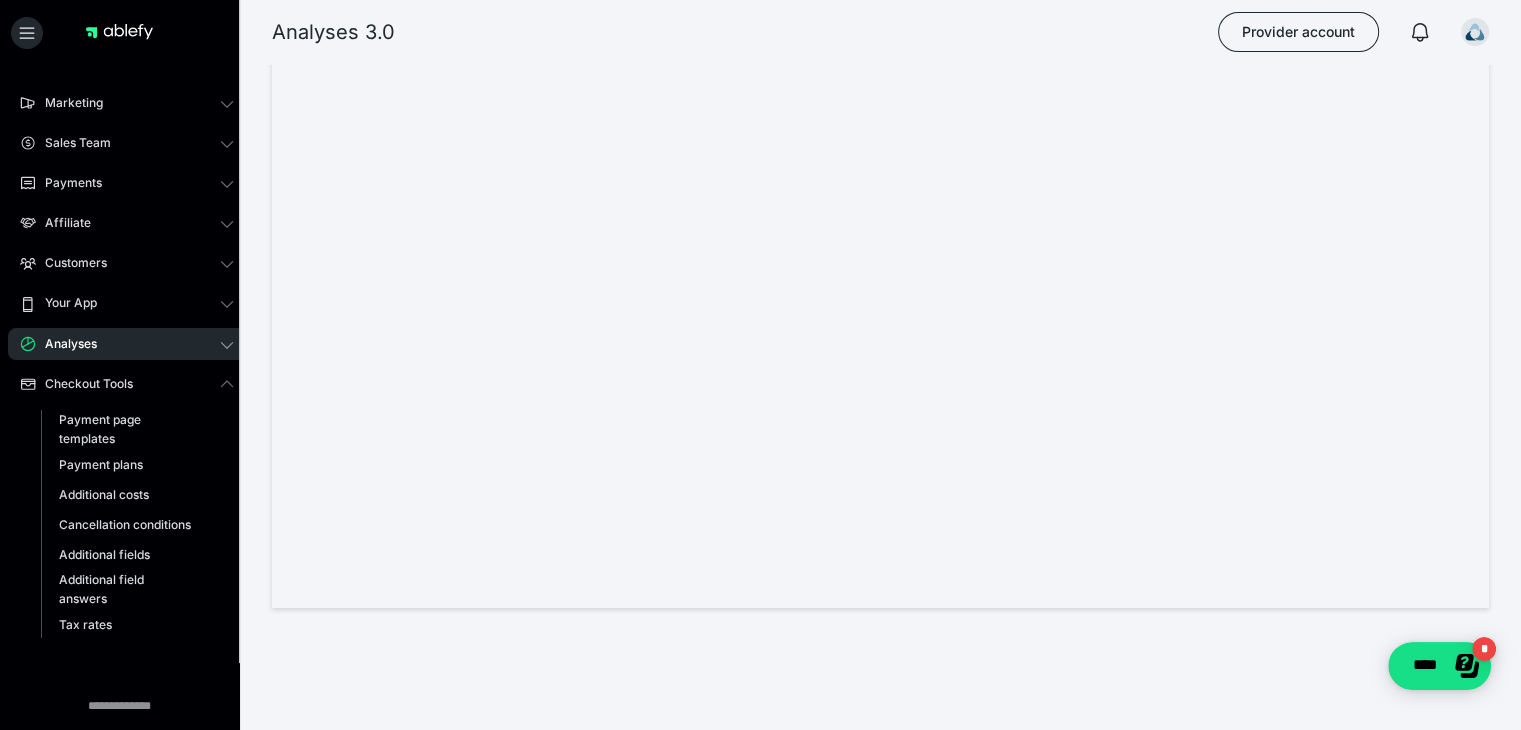 scroll, scrollTop: 0, scrollLeft: 0, axis: both 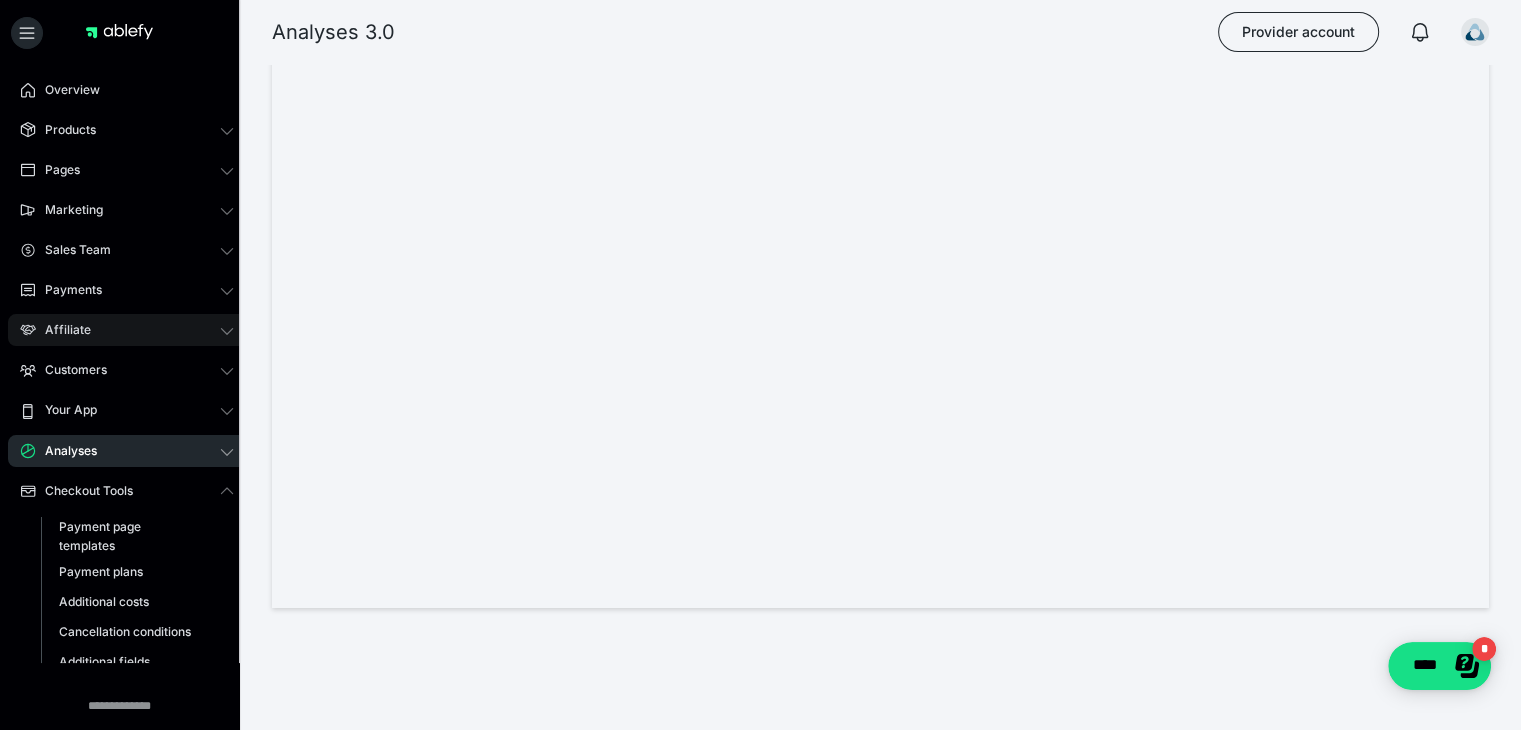 click on "Affiliate" at bounding box center (127, 330) 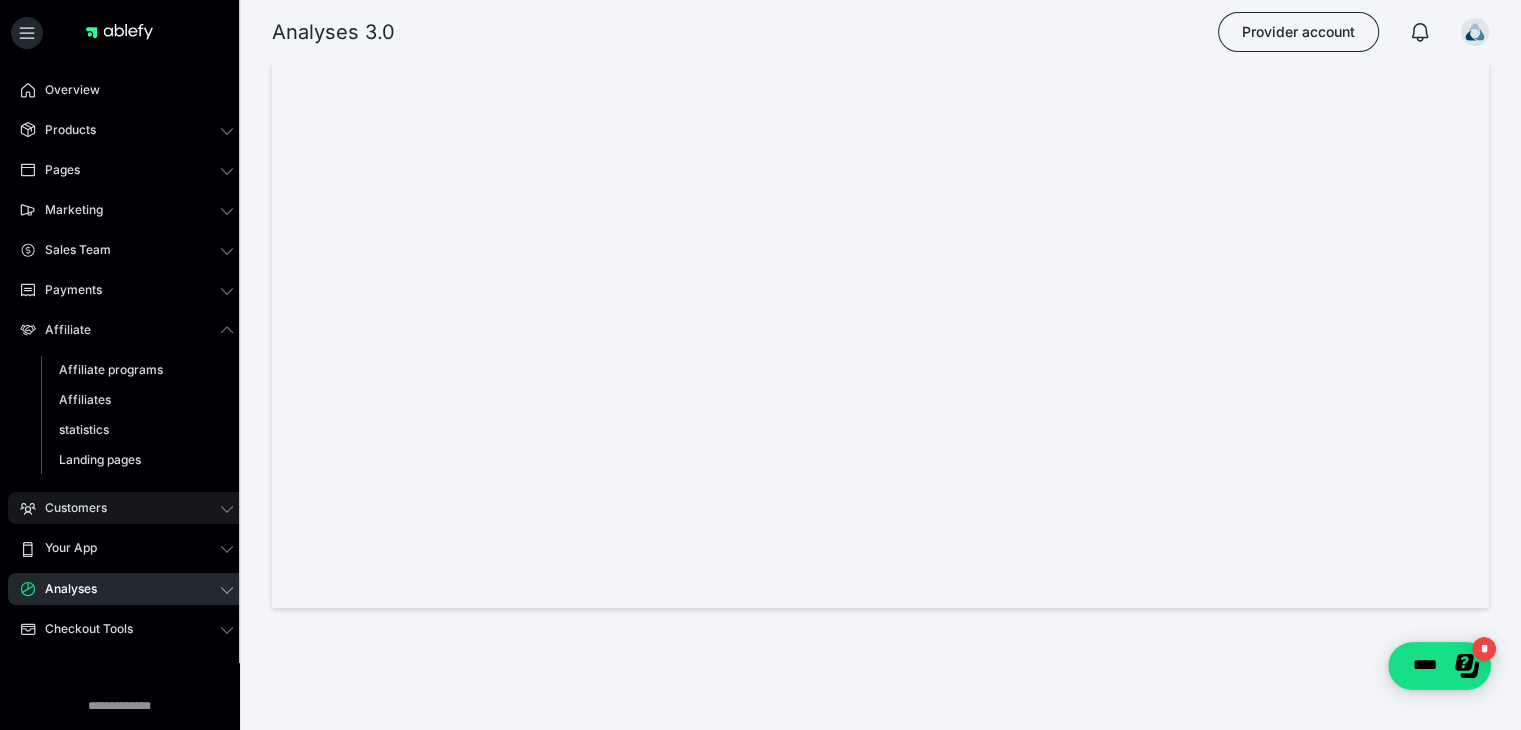 click on "Customers" at bounding box center [127, 508] 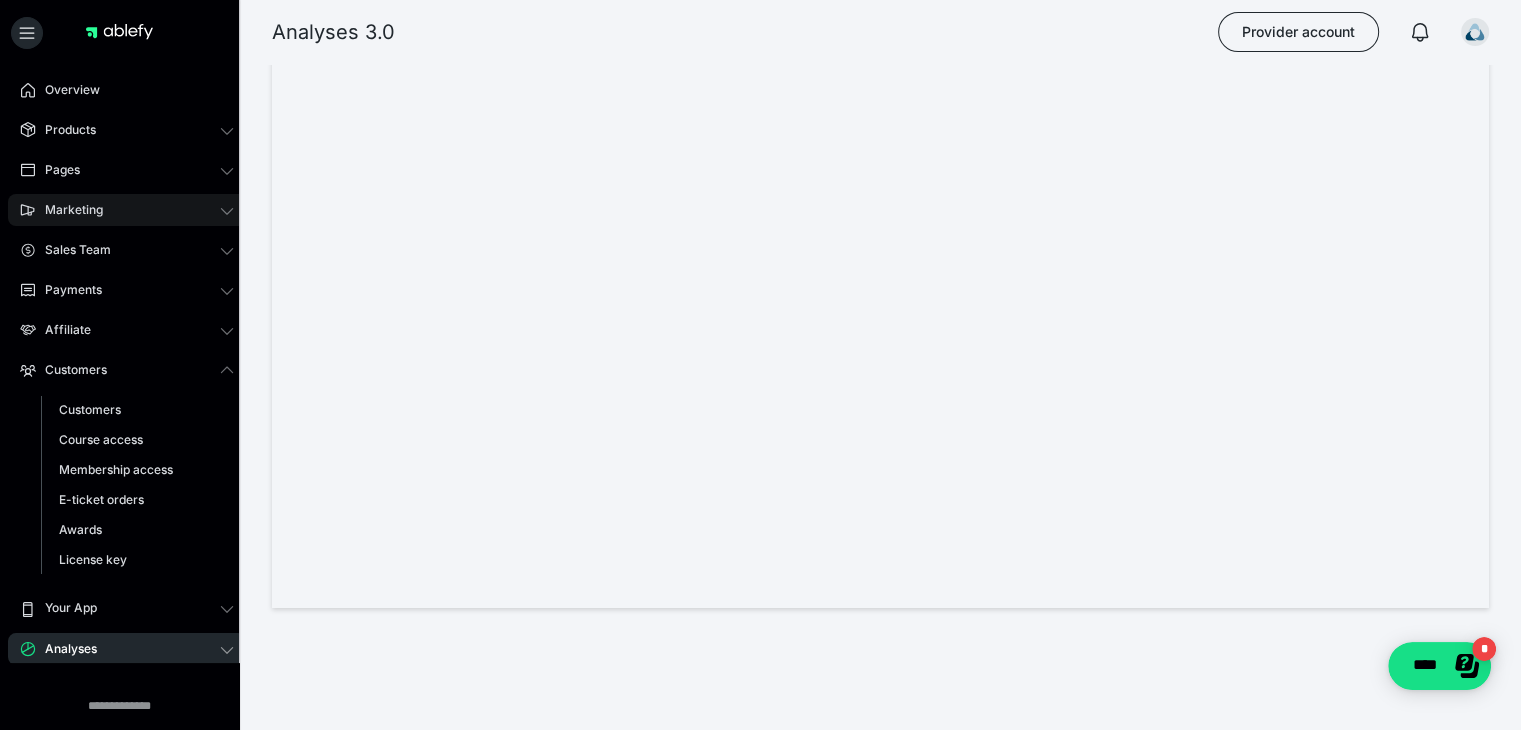 click on "marketing" at bounding box center (127, 210) 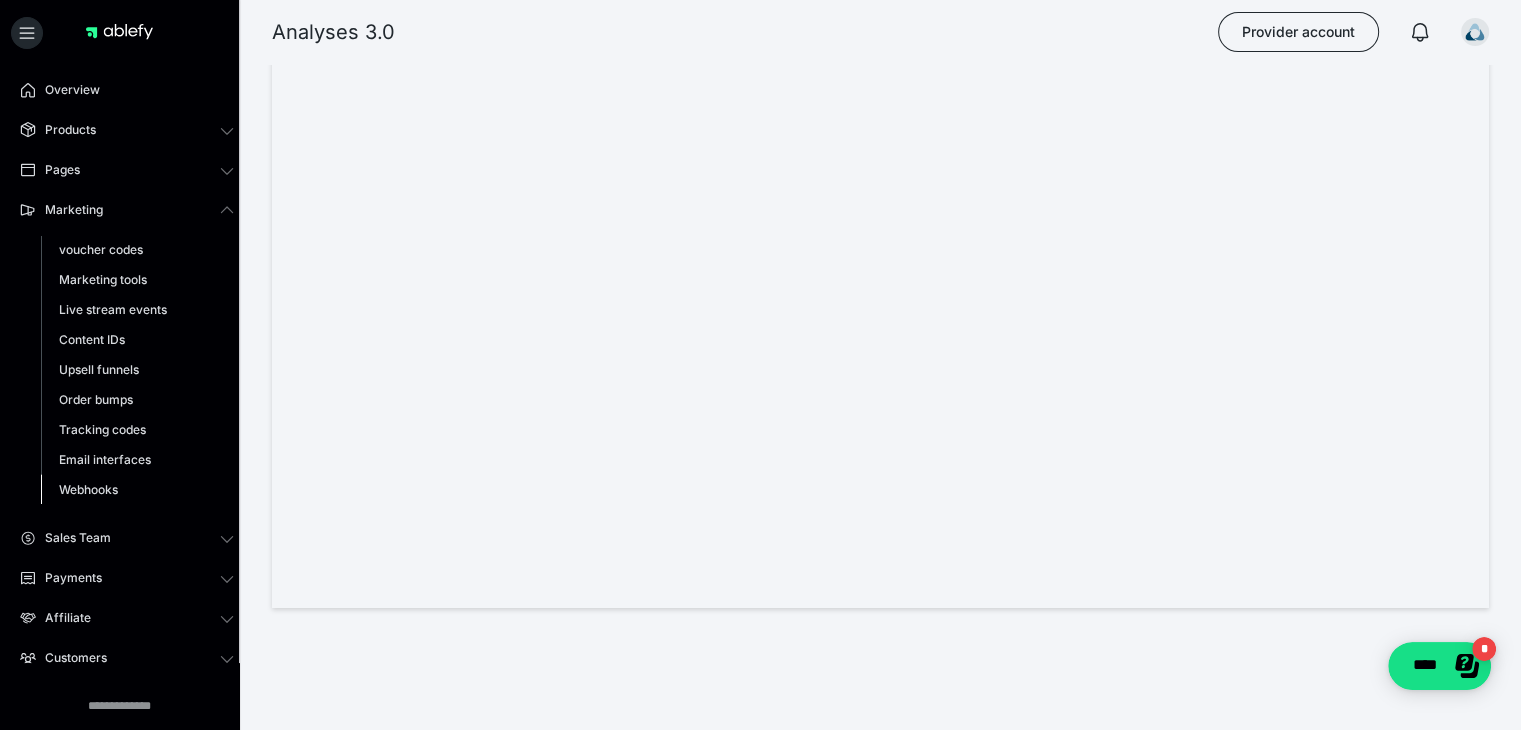 click on "Webhooks" at bounding box center (88, 489) 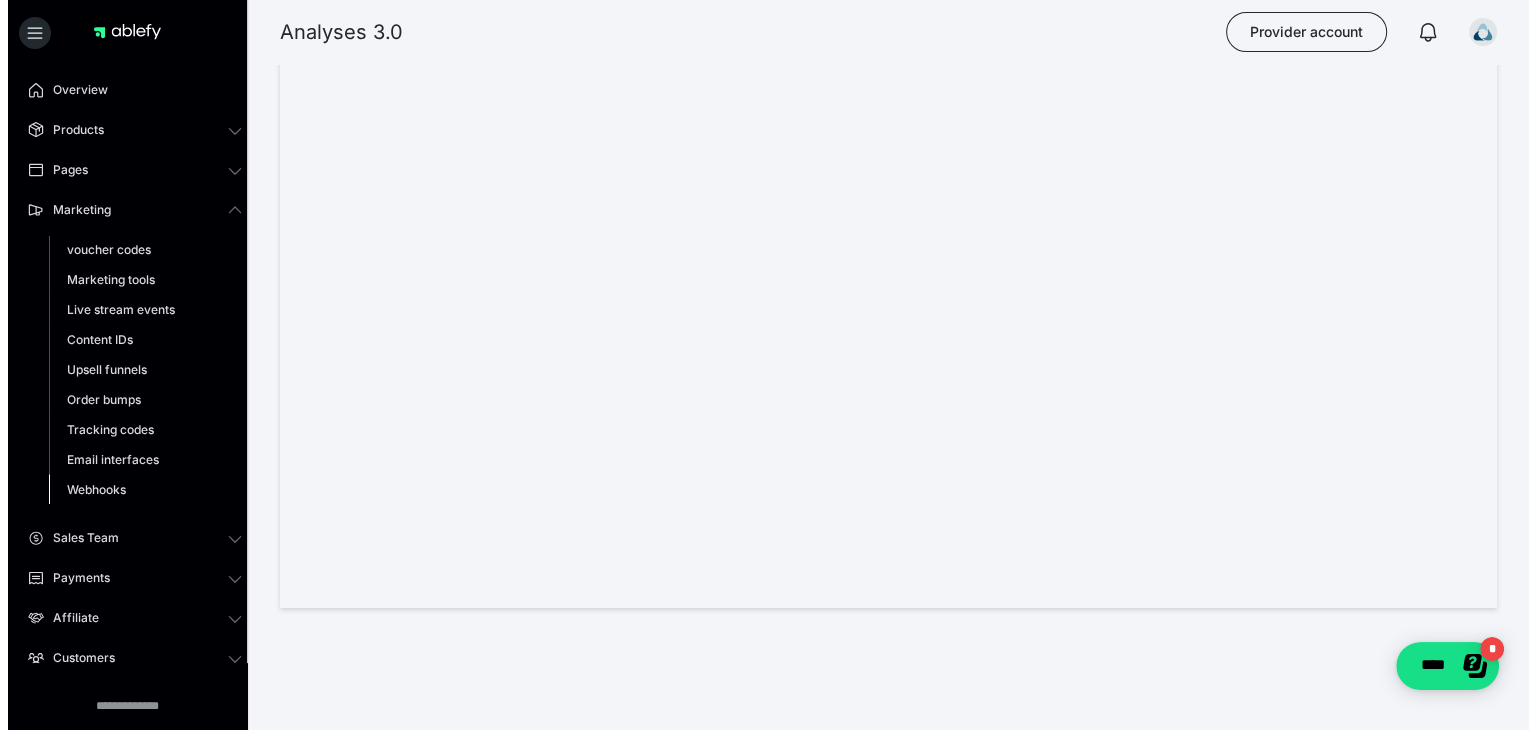 scroll, scrollTop: 0, scrollLeft: 0, axis: both 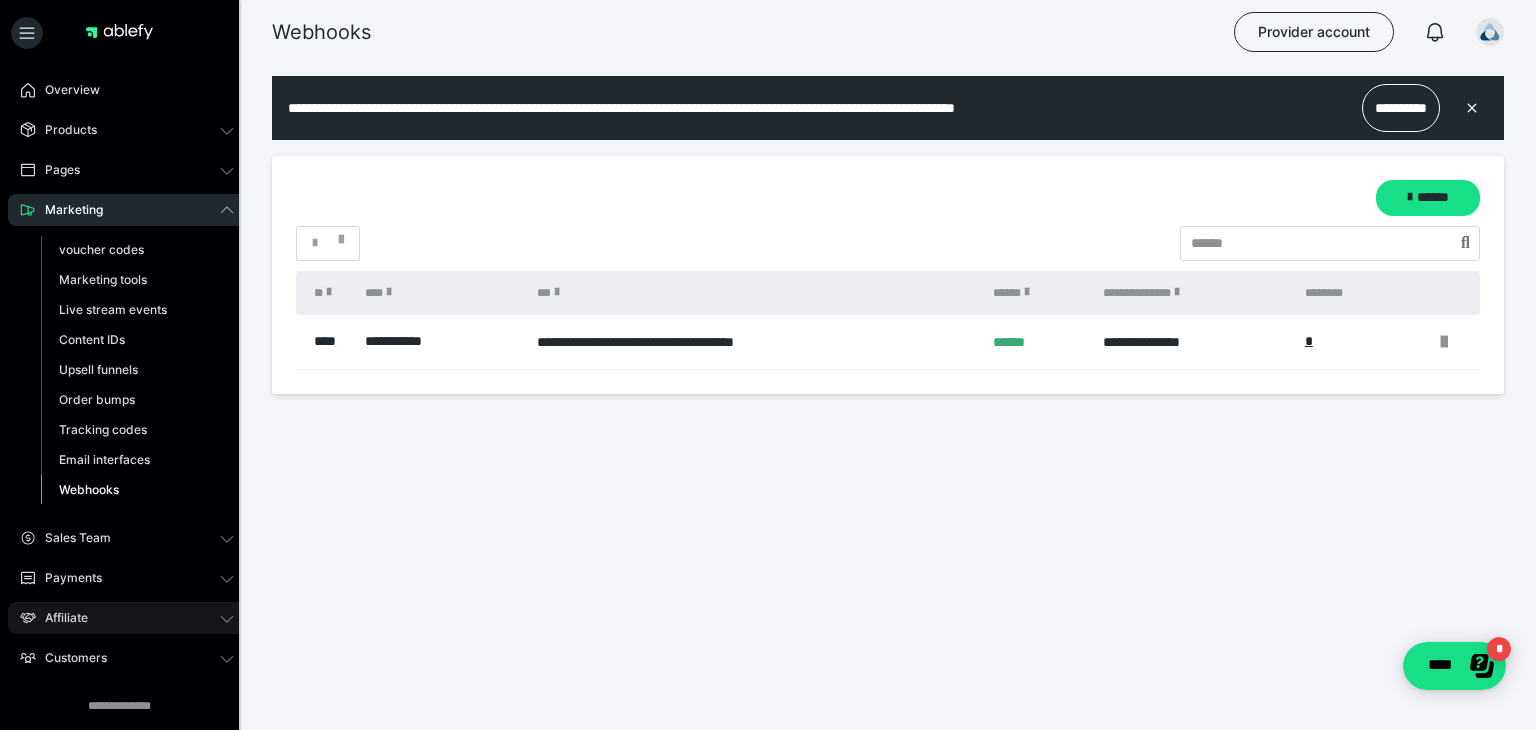 click on "Affiliate" at bounding box center (127, 618) 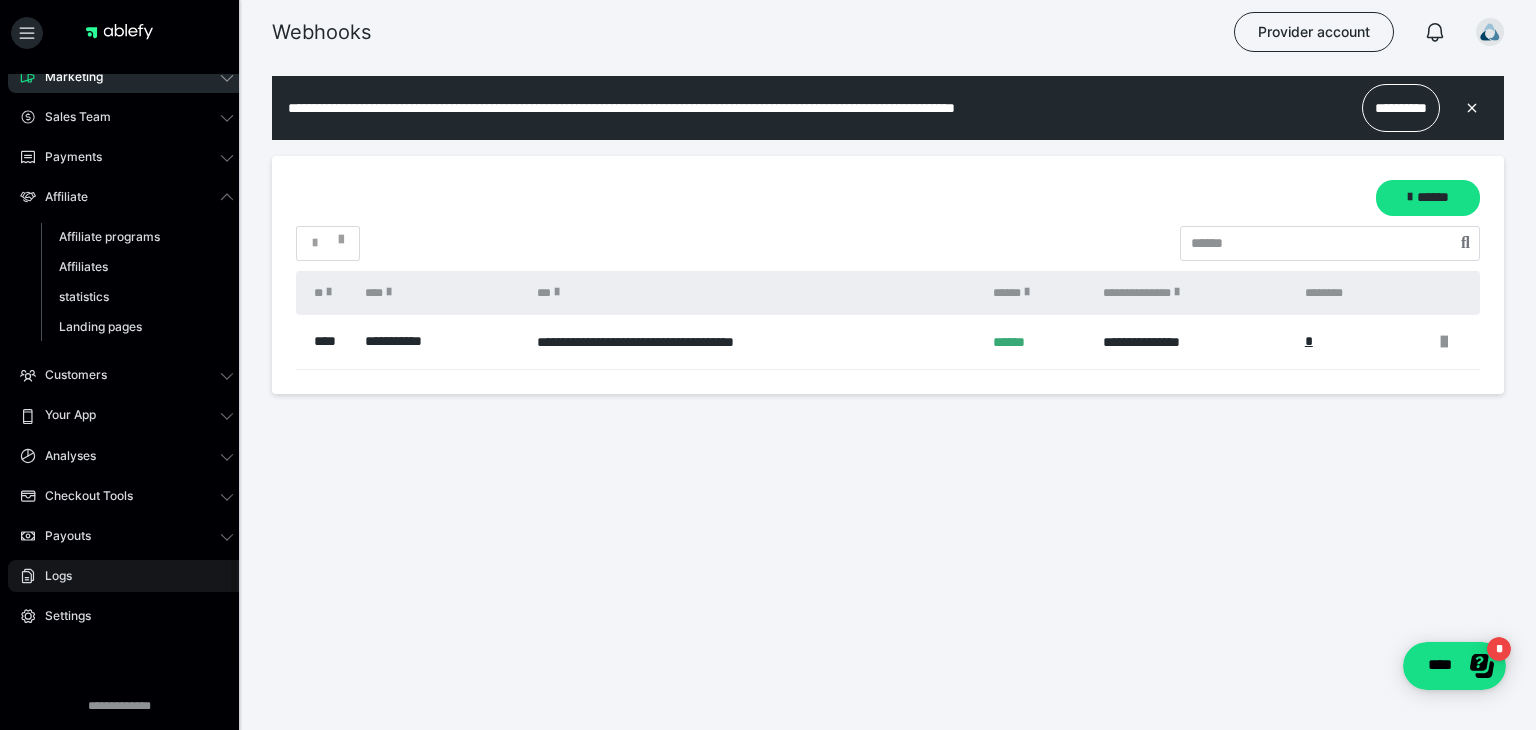 scroll, scrollTop: 148, scrollLeft: 0, axis: vertical 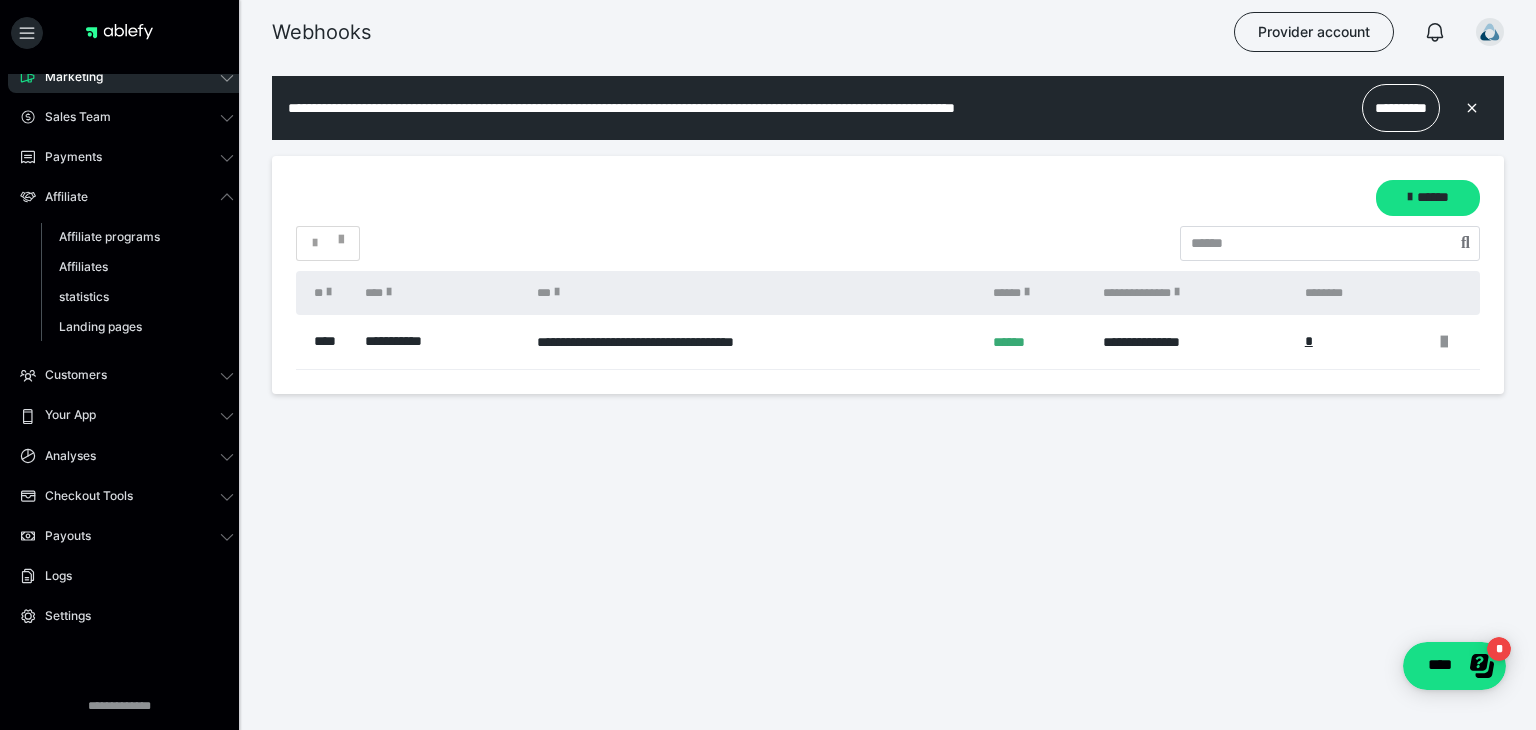 click on "Overview Products All products Product categories Online course themes Media library Pages Shop themes Membership themes ableSHARE marketing voucher codes Marketing tools Live stream events Content IDs Upsell funnels Order bumps Tracking codes Email interfaces Webhooks Sales Team Sales Team Payments Orders Due dates Transactions Invoices & cancellation invoices [PERSON_NAME] & debt collection Affiliate Affiliate programs Affiliates statistics Landing pages Customers Customers Course access Membership access E-ticket orders Awards License key Your app Analyses Analyses Analyses 3.0 Checkout tools Payment page templates Payment plans Additional costs Cancellation conditions Additional fields Additional field answers Tax rates Payouts New payout Reports Logs Settings" at bounding box center [127, 346] 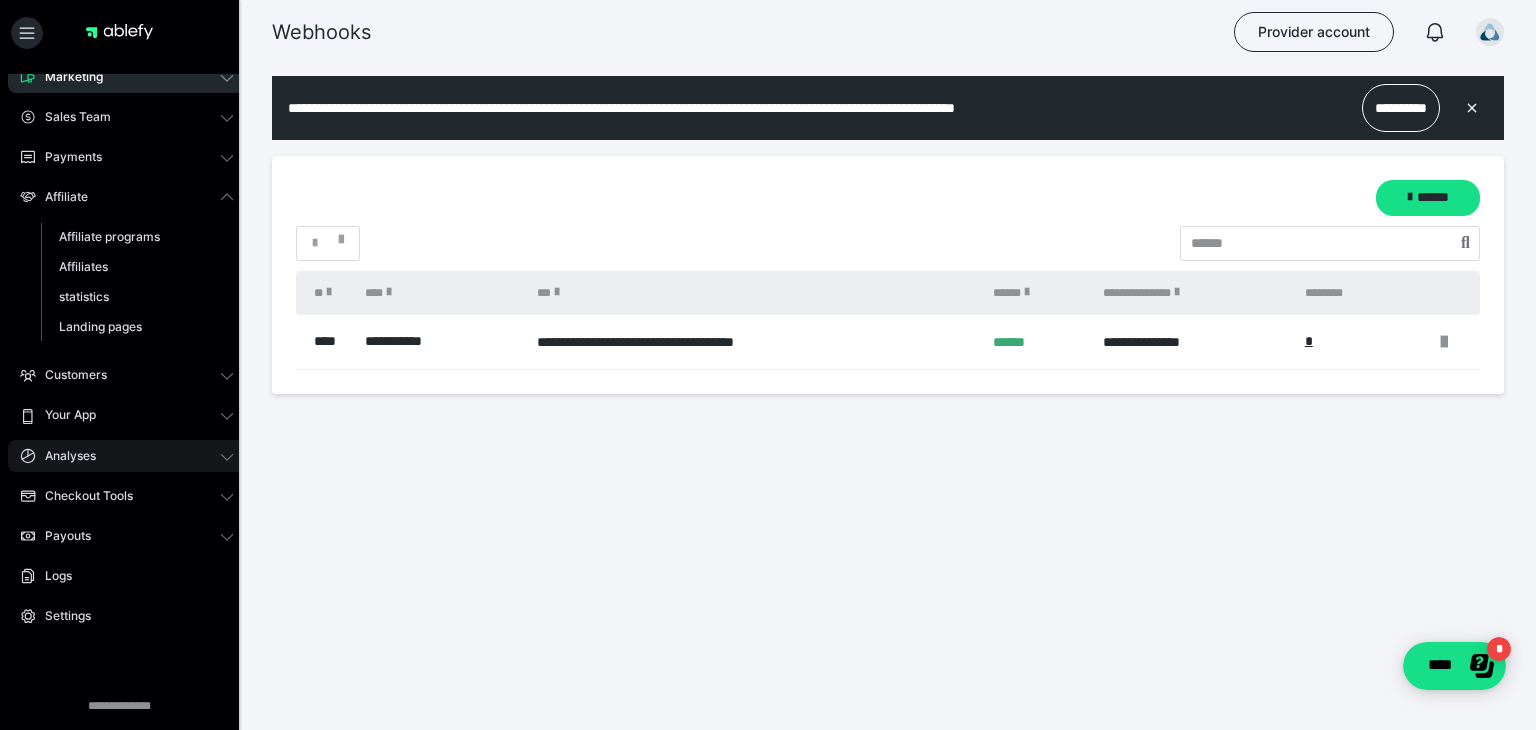 click on "Analyses" at bounding box center (127, 456) 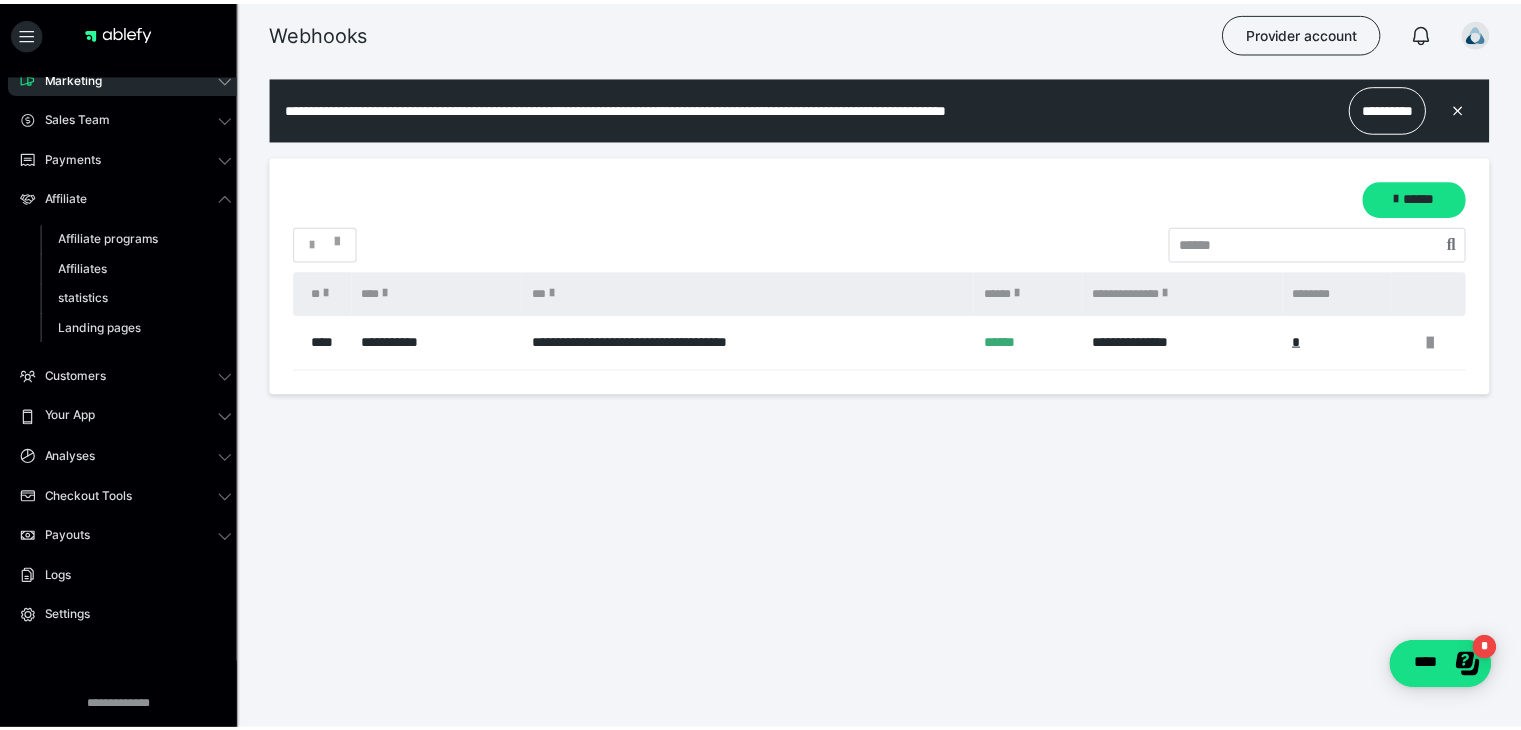 scroll, scrollTop: 88, scrollLeft: 0, axis: vertical 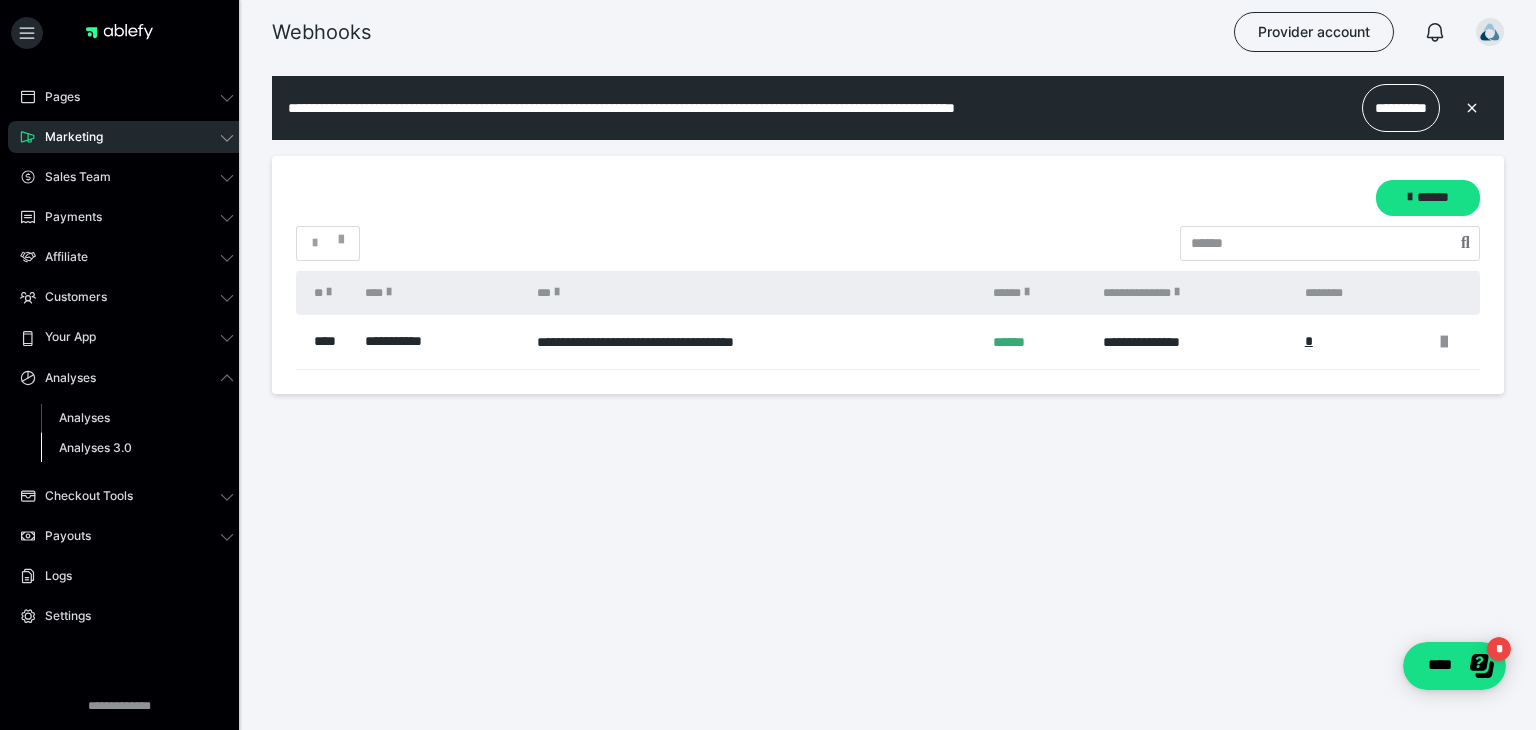 click on "Analyses 3.0" at bounding box center [137, 448] 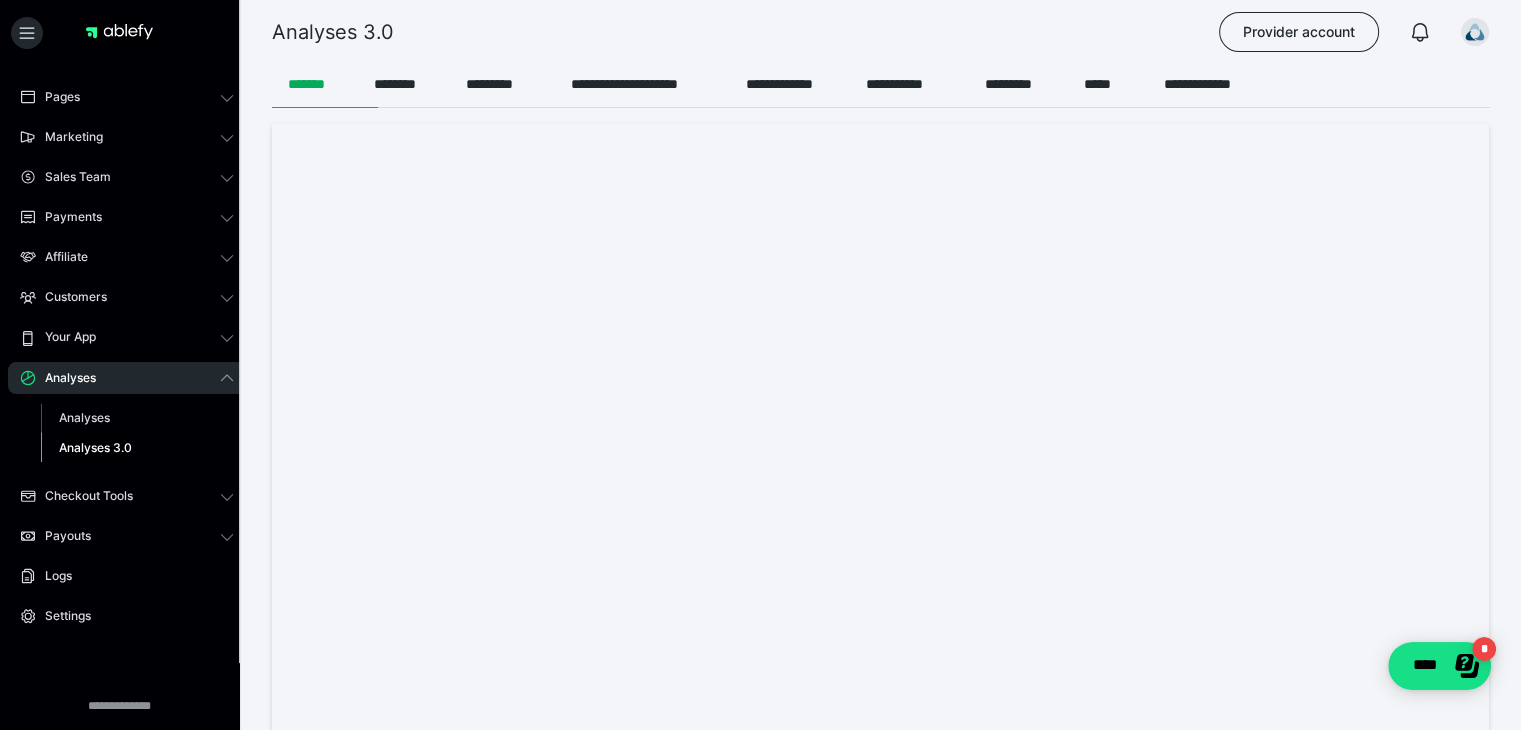 click on "Analyses 3.0 Provider account" at bounding box center (760, 32) 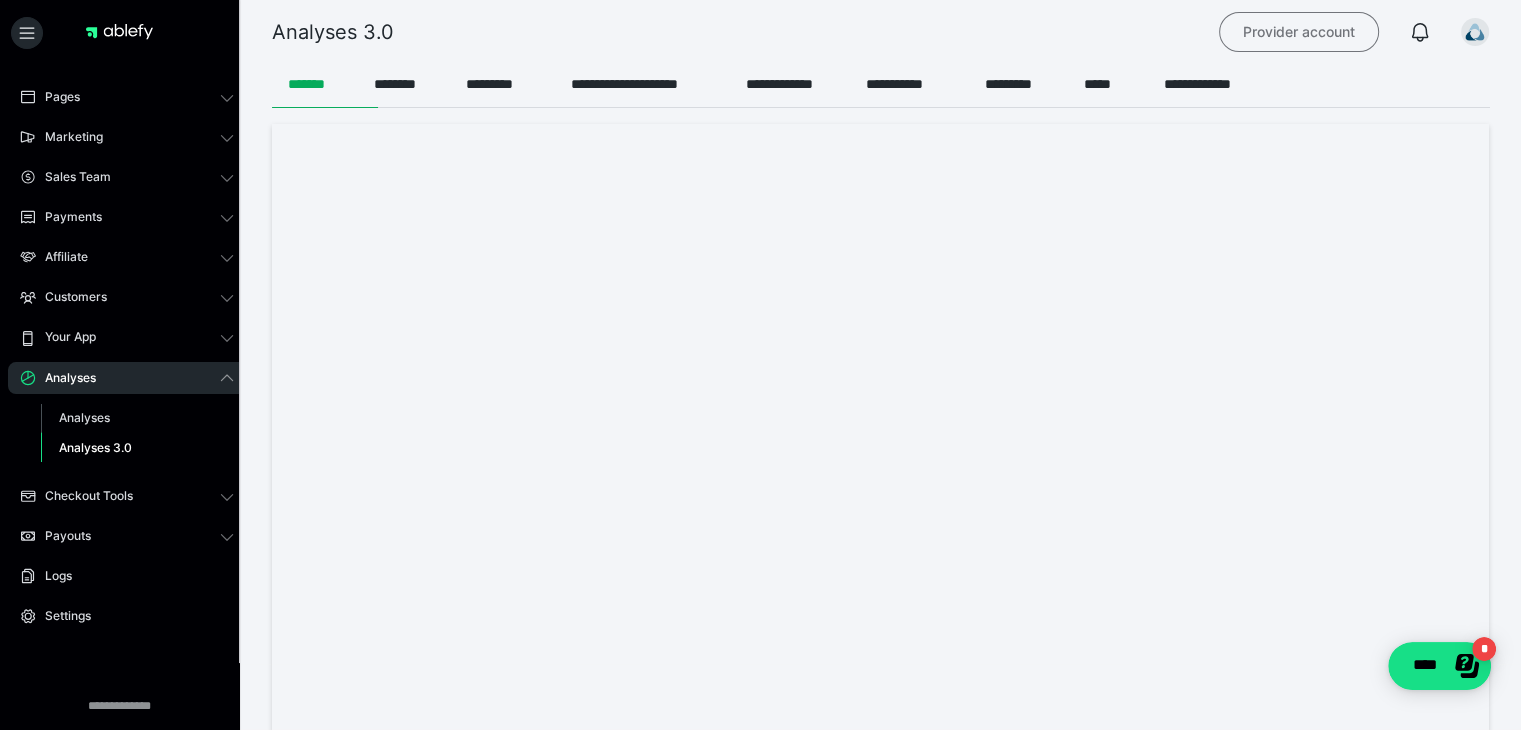 click on "Provider account" at bounding box center (1299, 31) 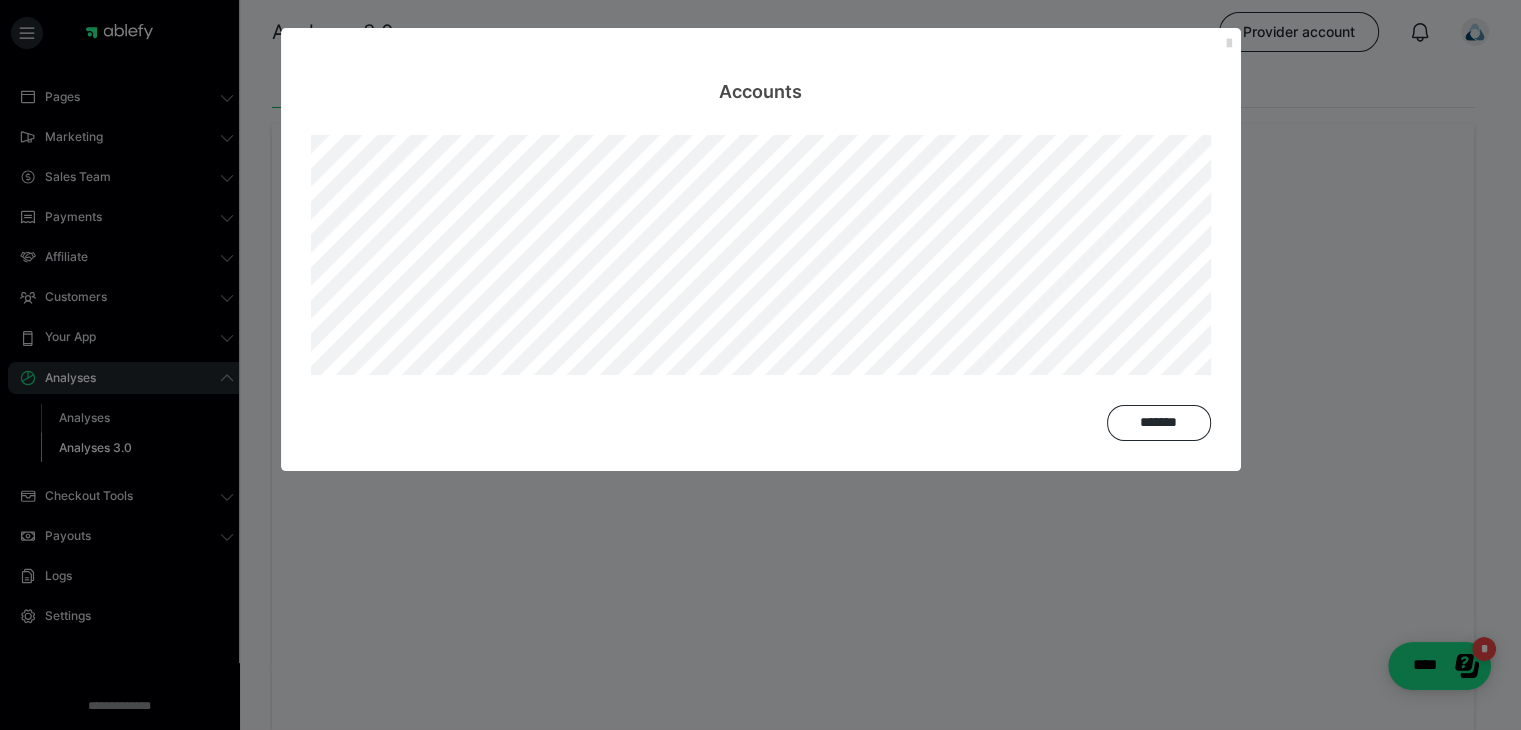 click at bounding box center [1229, 44] 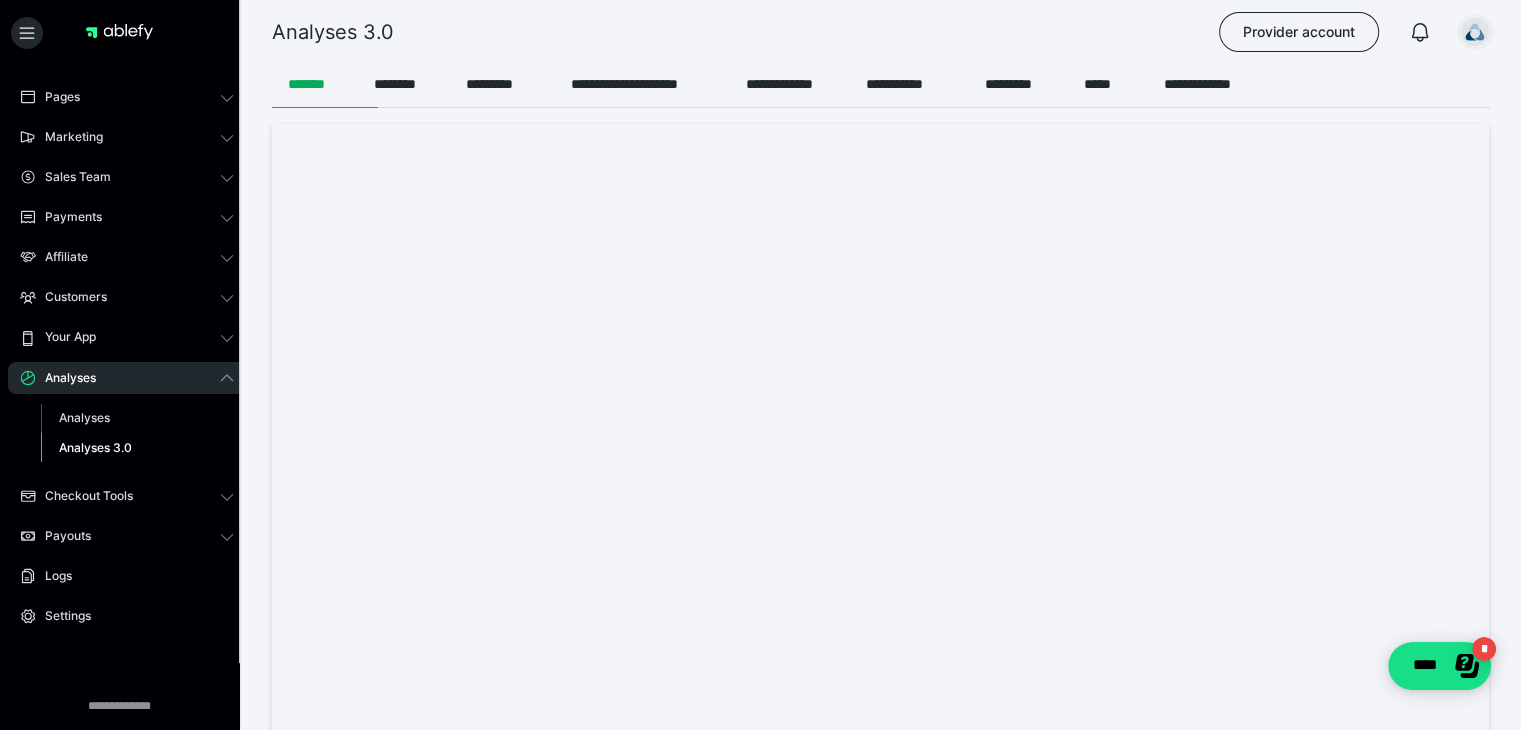 click at bounding box center [1475, 32] 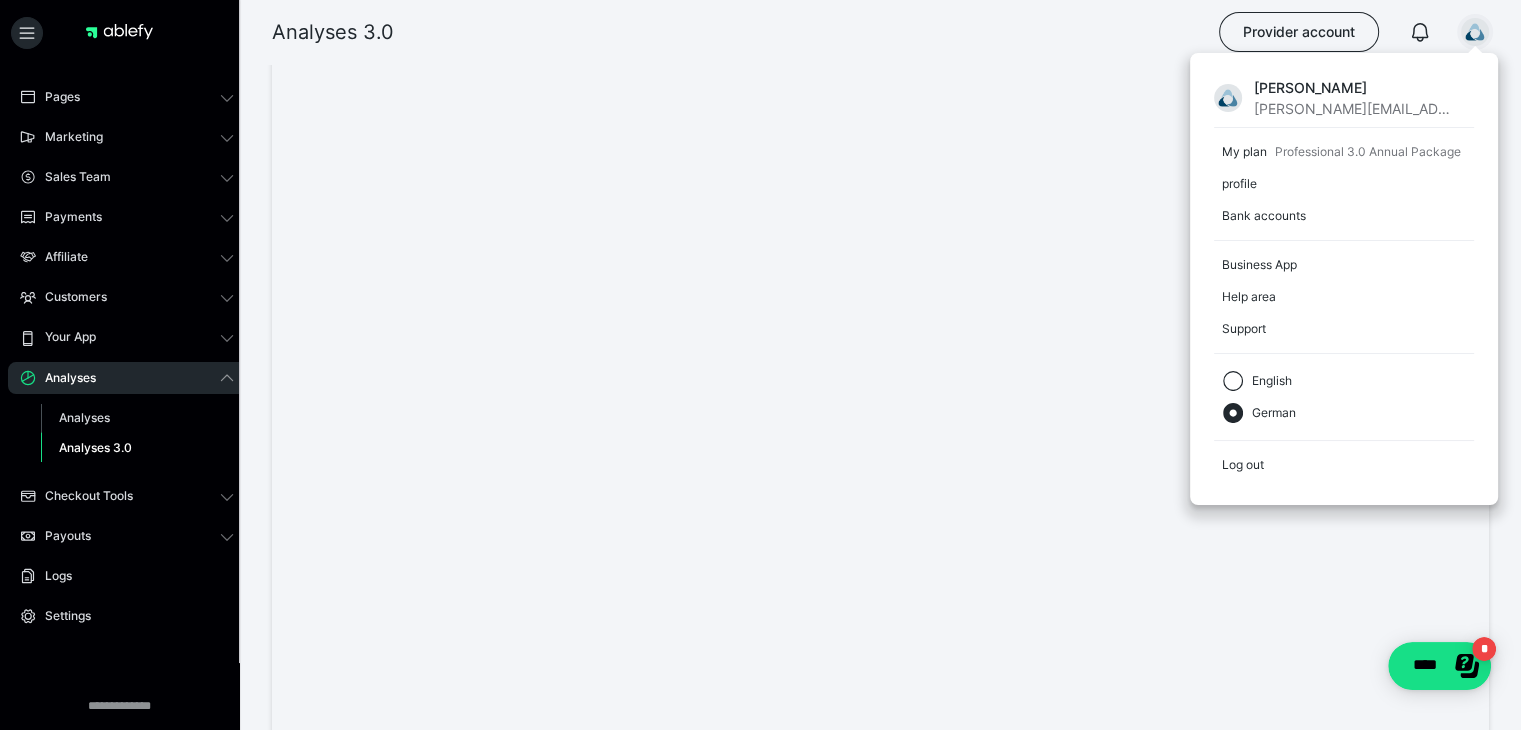 scroll, scrollTop: 2440, scrollLeft: 0, axis: vertical 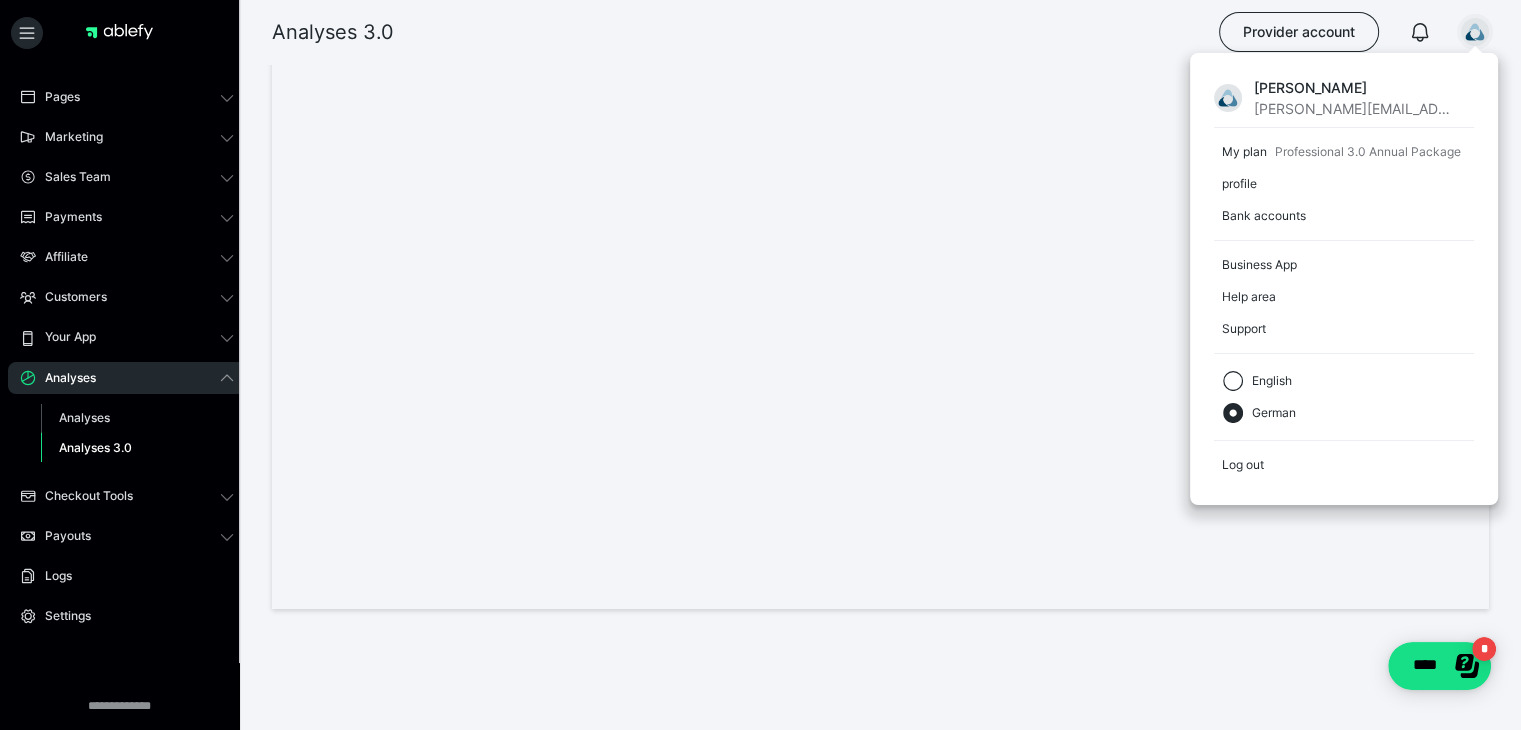 click at bounding box center (1475, 32) 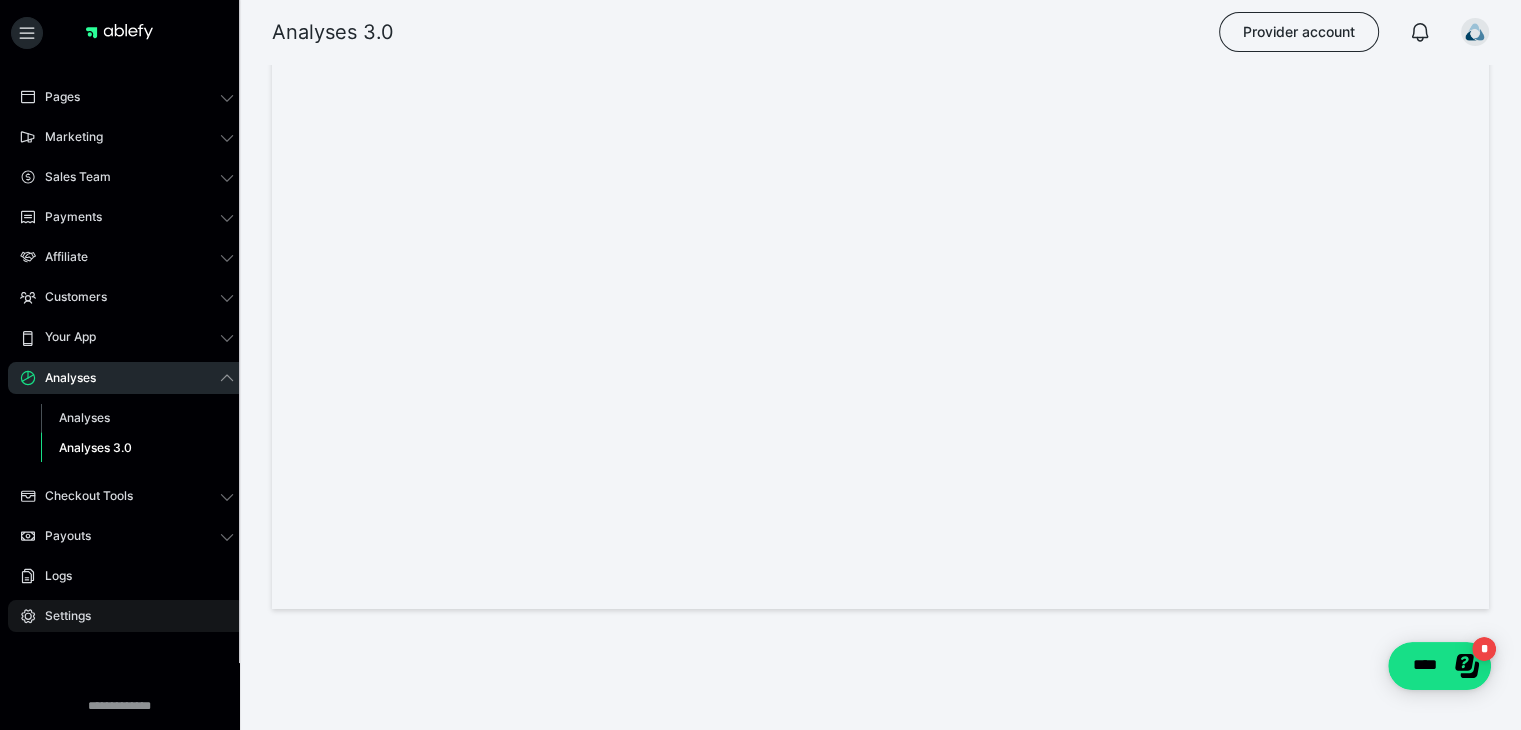 click on "Settings" at bounding box center [127, 616] 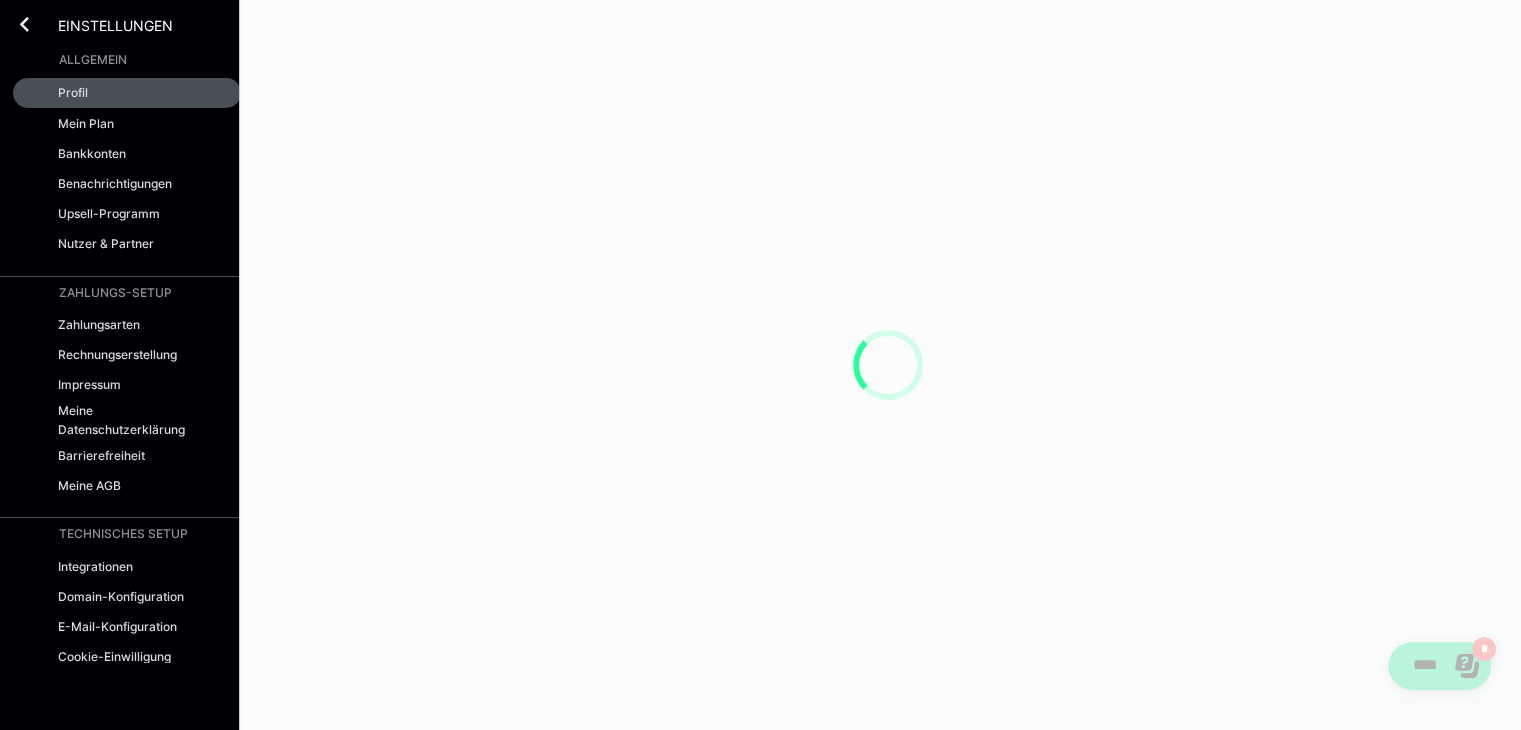 scroll, scrollTop: 0, scrollLeft: 0, axis: both 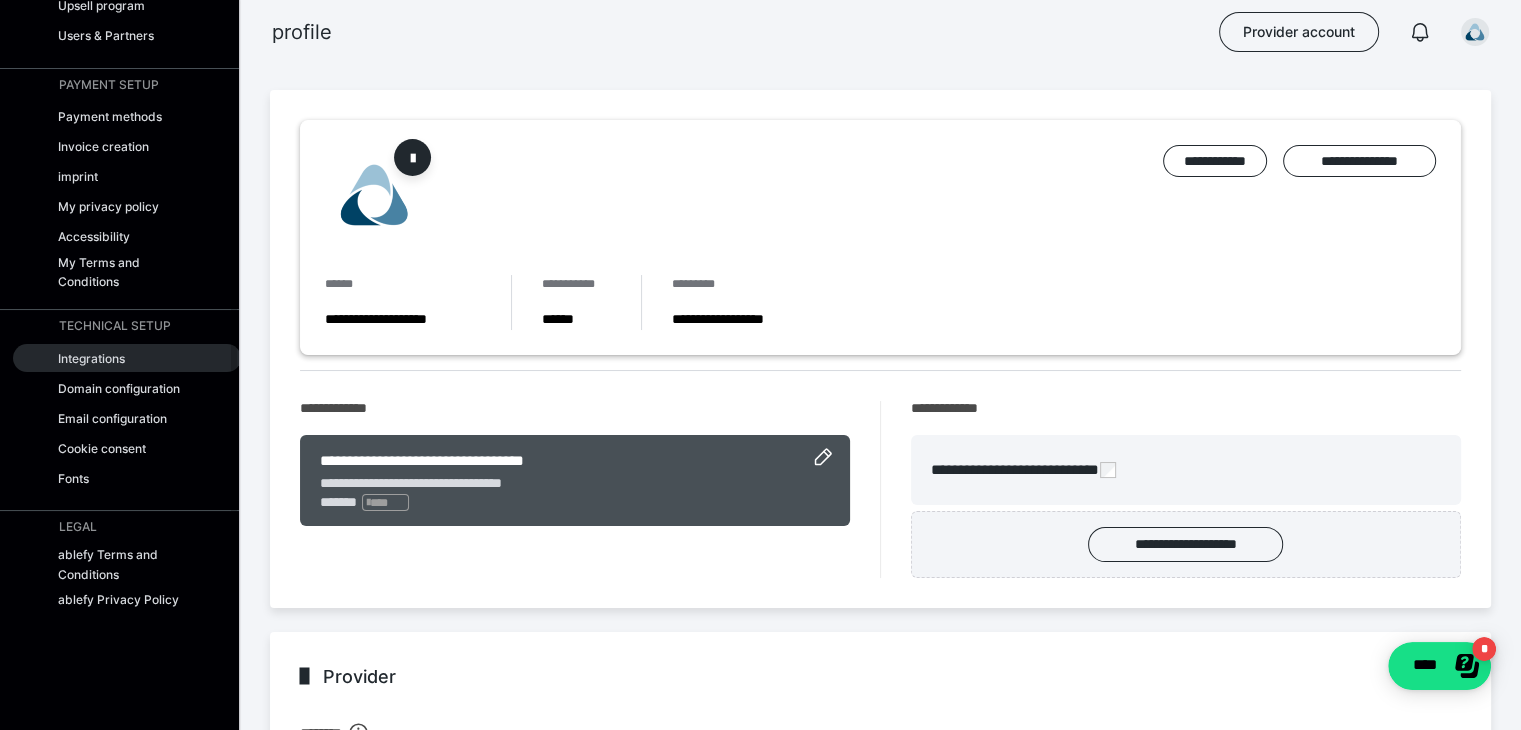 click on "Integrations" at bounding box center (91, 358) 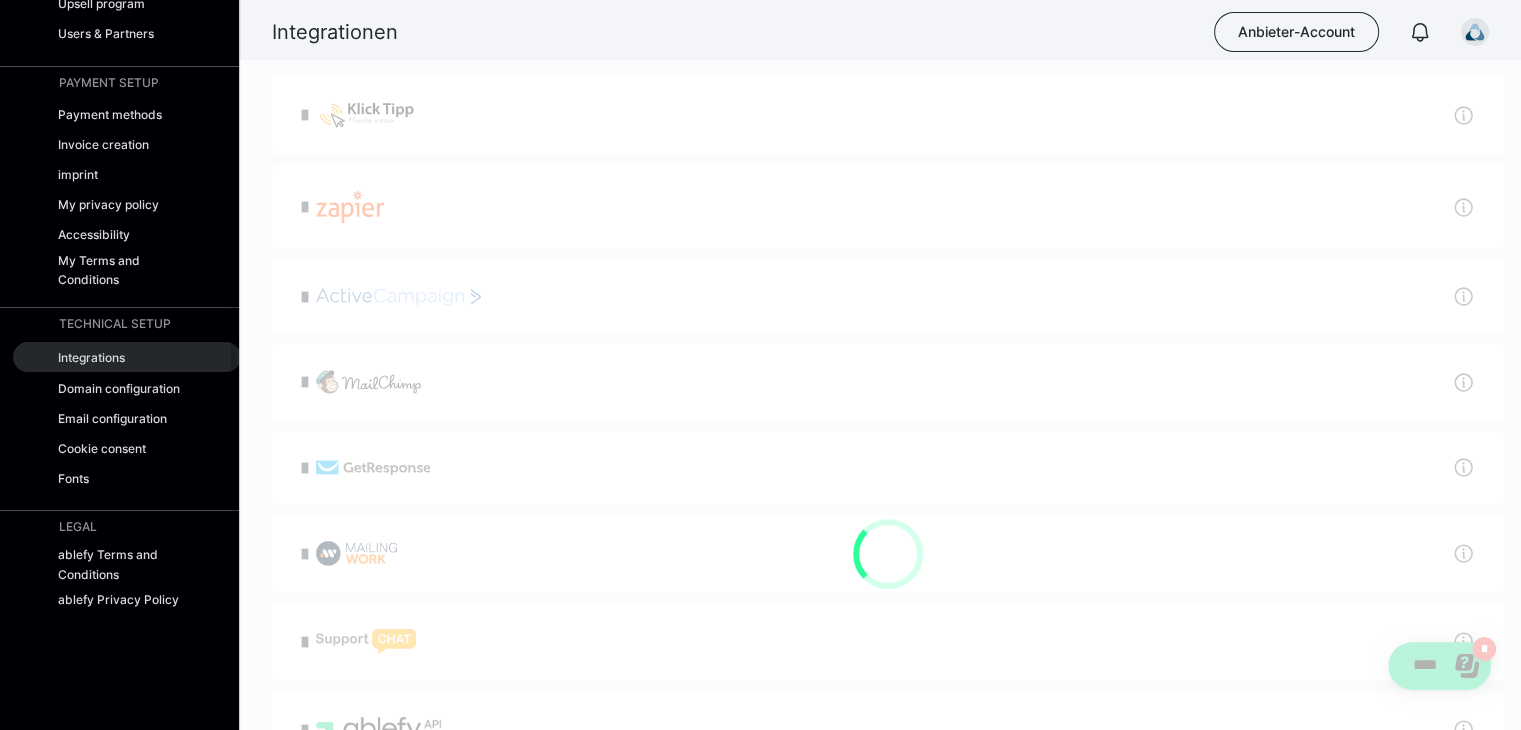 scroll, scrollTop: 206, scrollLeft: 0, axis: vertical 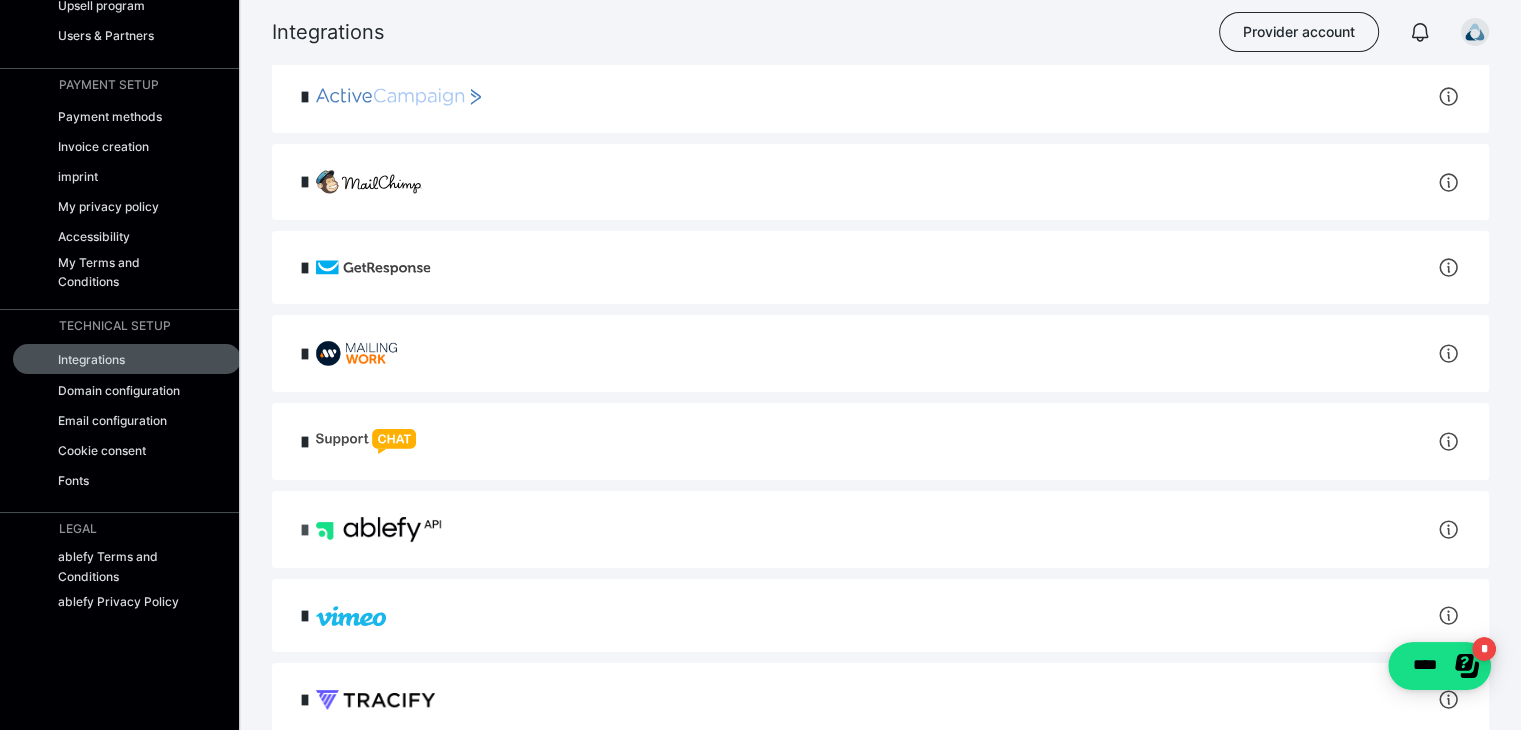 click at bounding box center [305, 530] 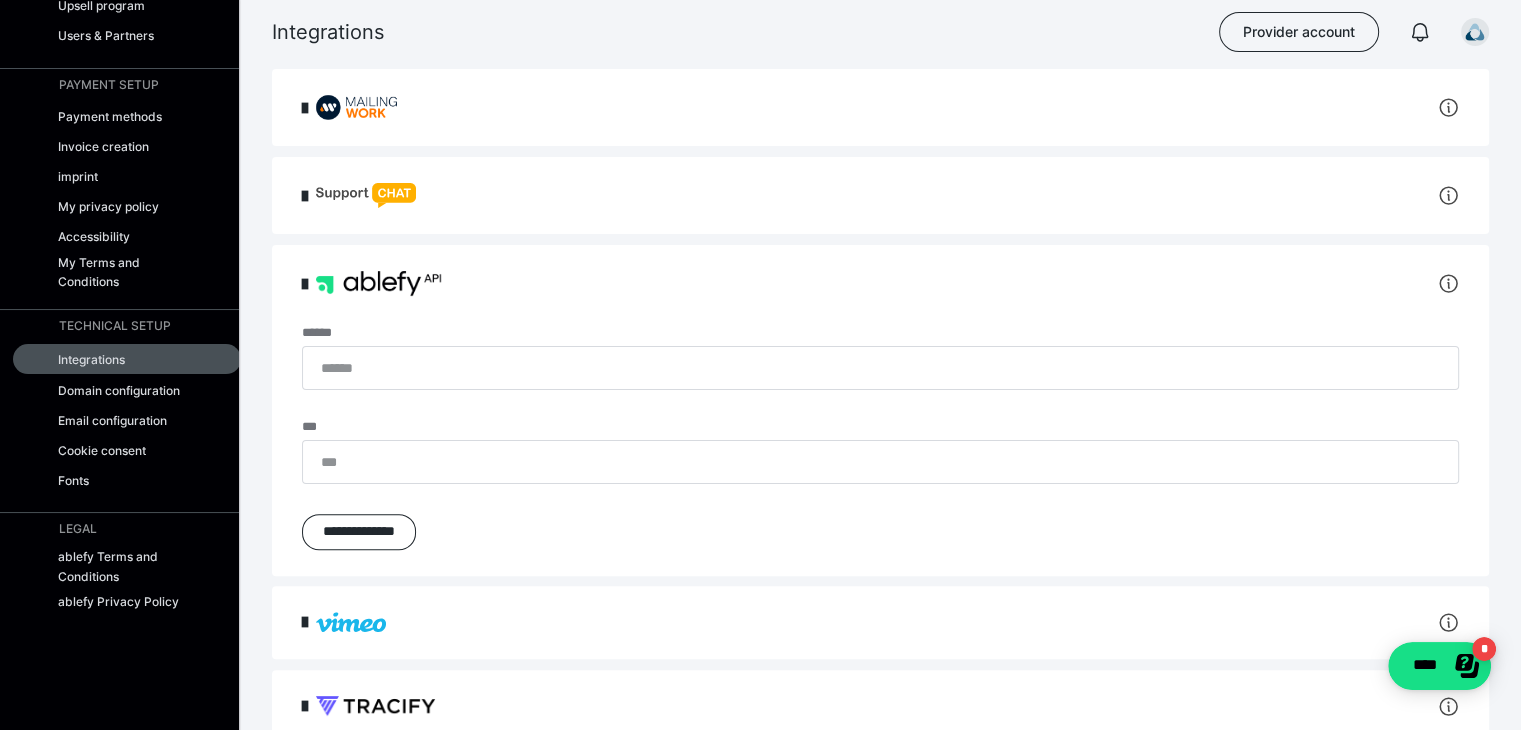 scroll, scrollTop: 500, scrollLeft: 0, axis: vertical 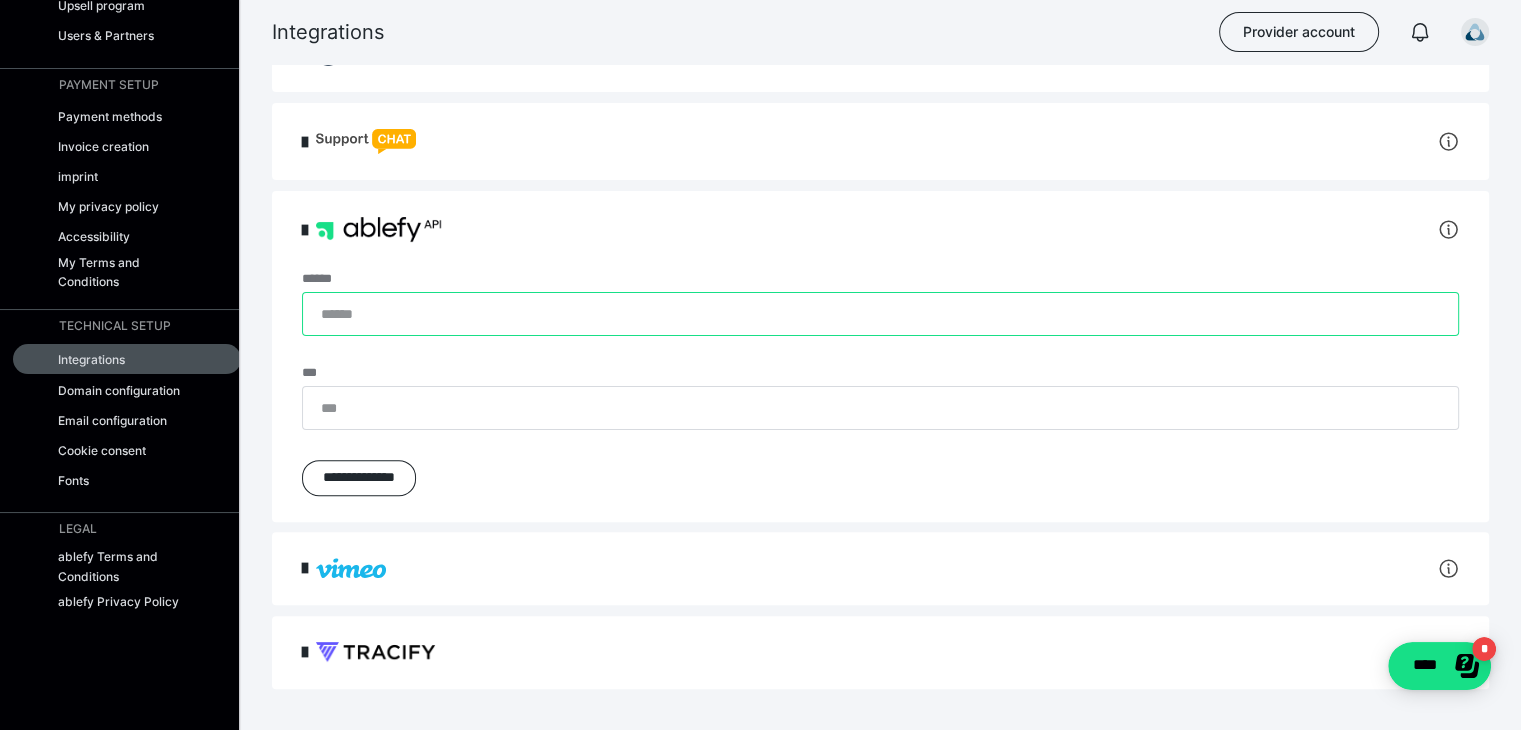 click on "******" at bounding box center [880, 314] 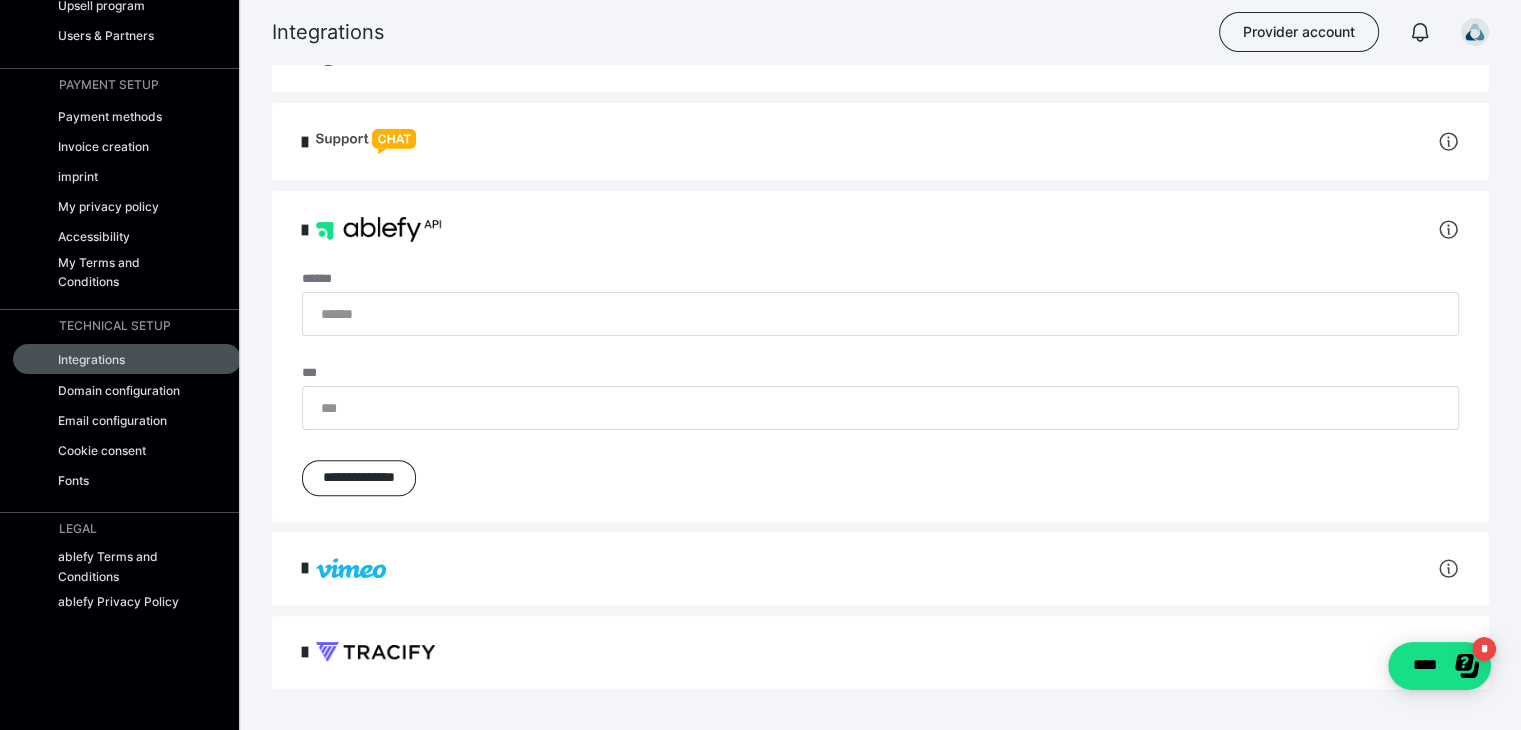 click 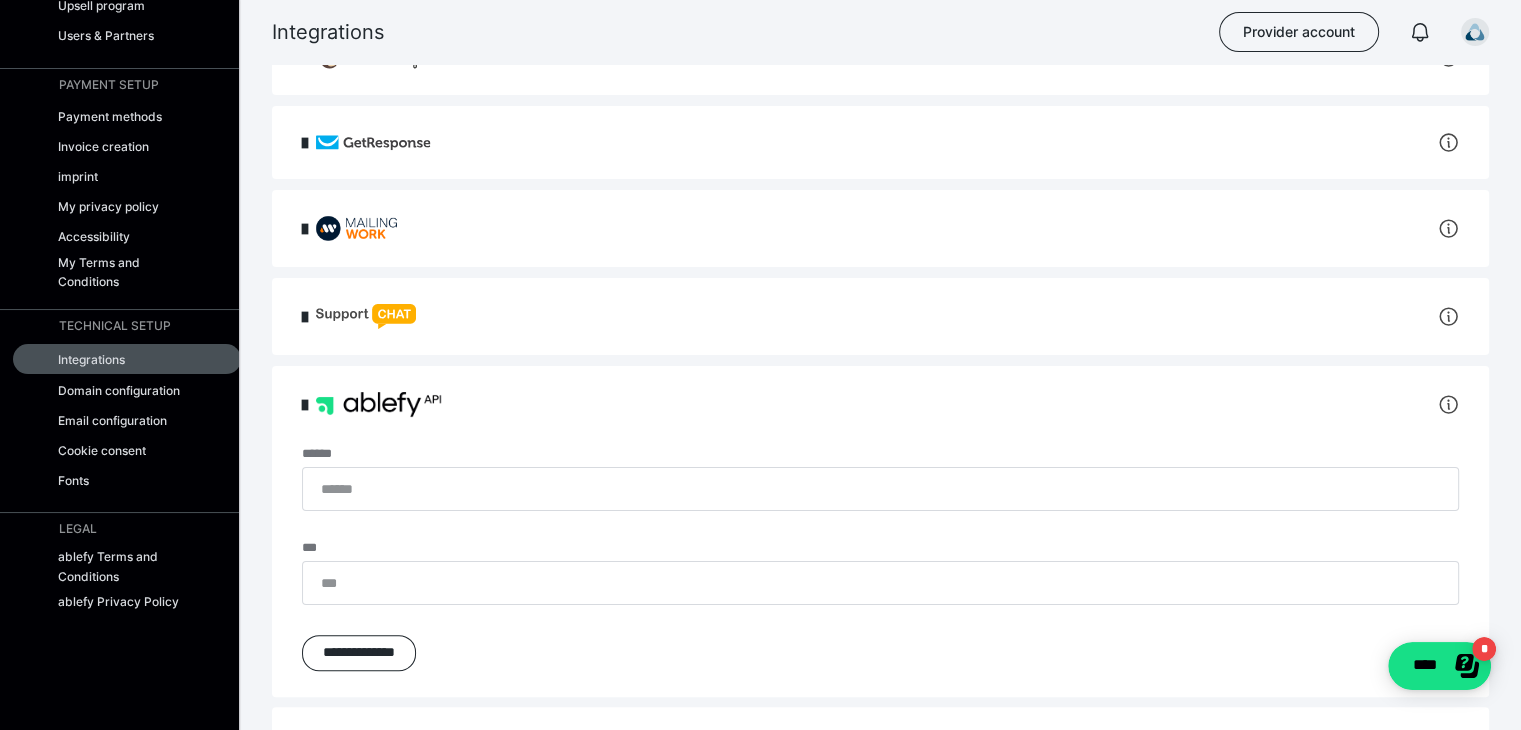 scroll, scrollTop: 568, scrollLeft: 0, axis: vertical 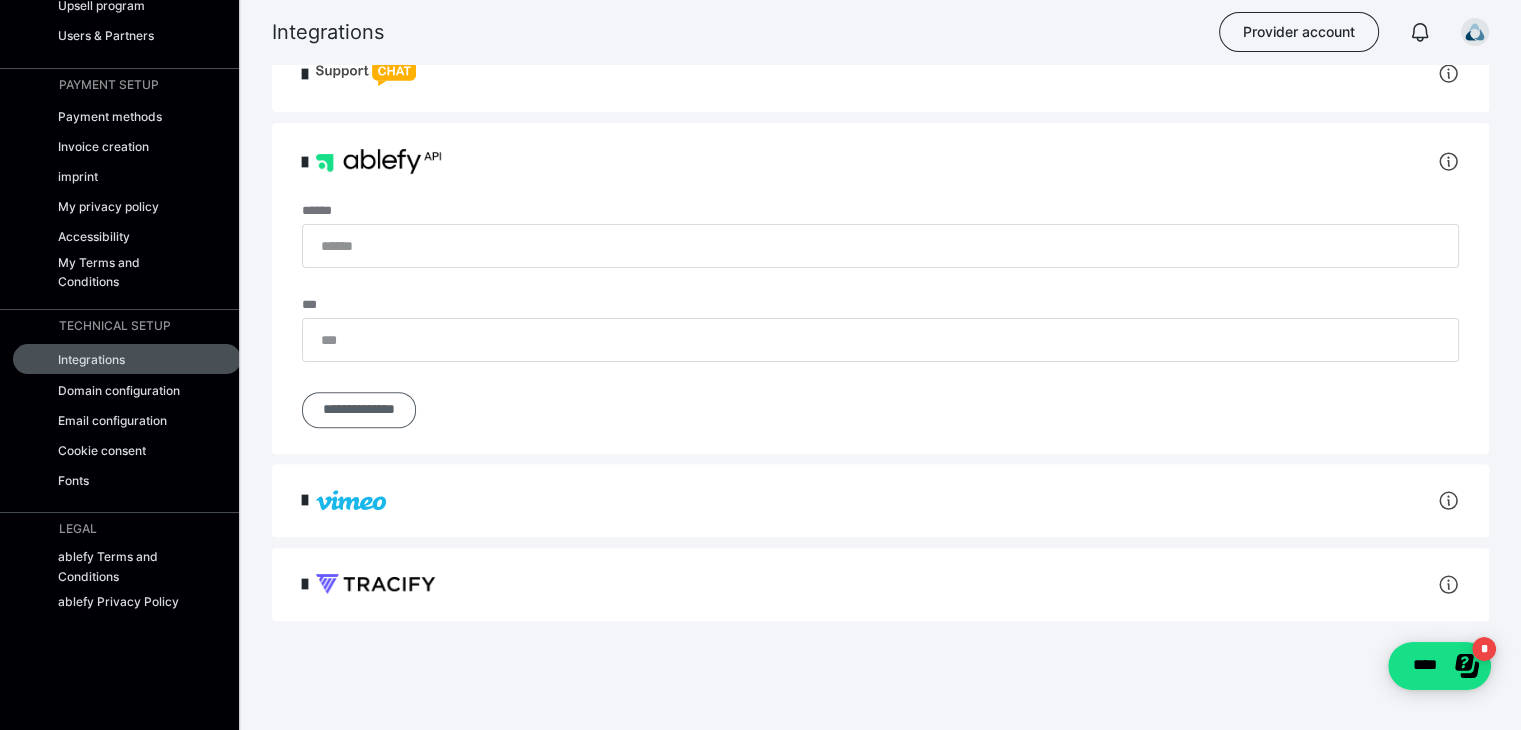 click on "**********" at bounding box center [359, 409] 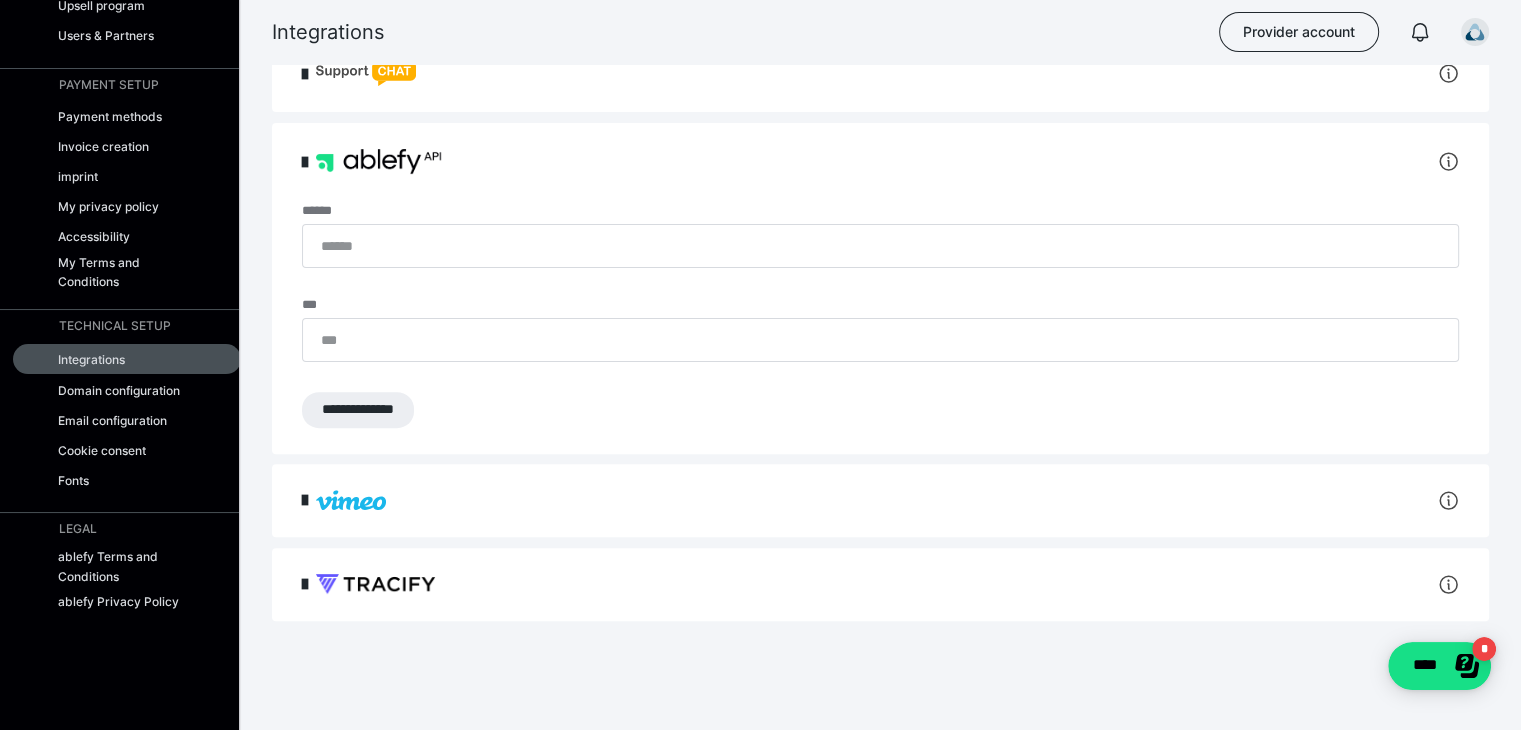type on "**********" 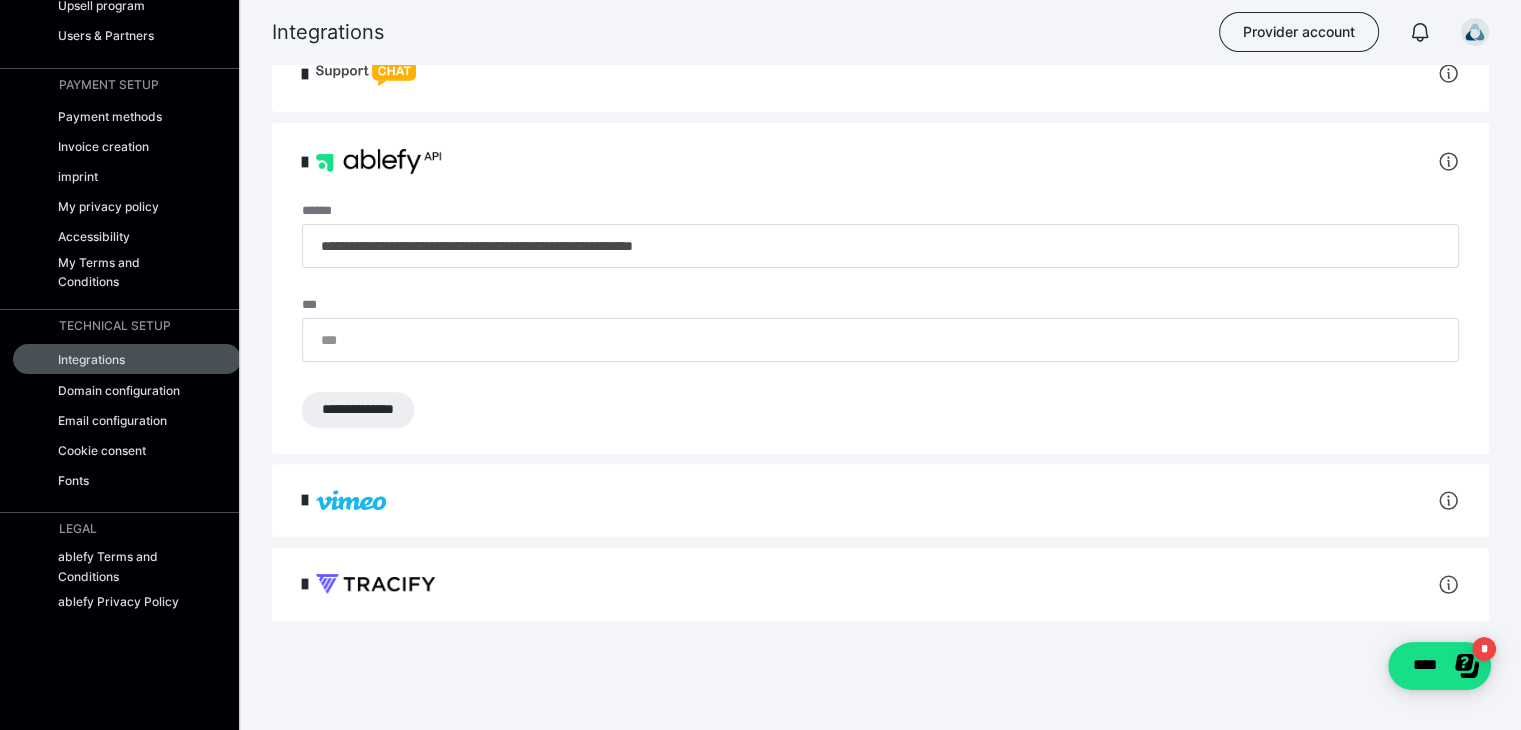 type on "**********" 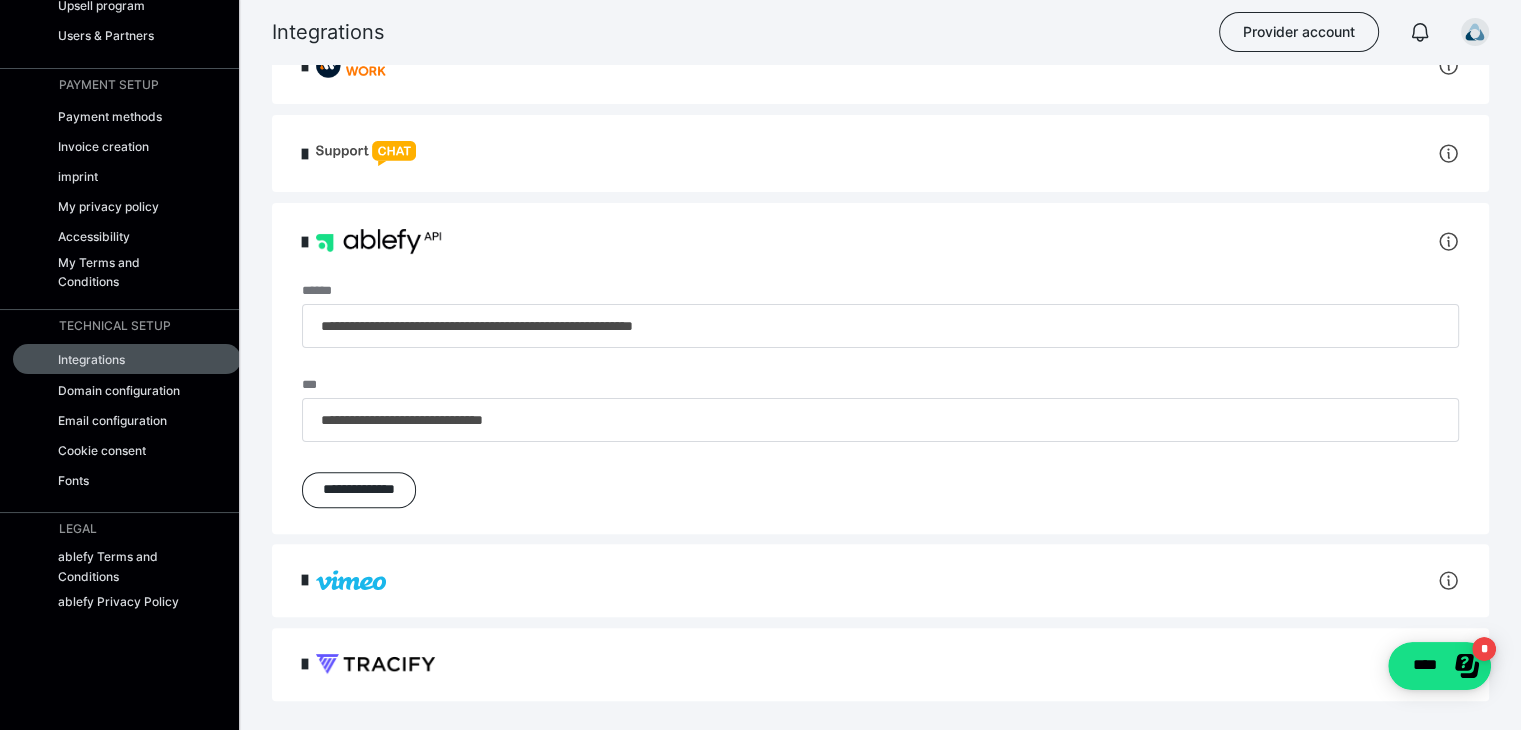 scroll, scrollTop: 568, scrollLeft: 0, axis: vertical 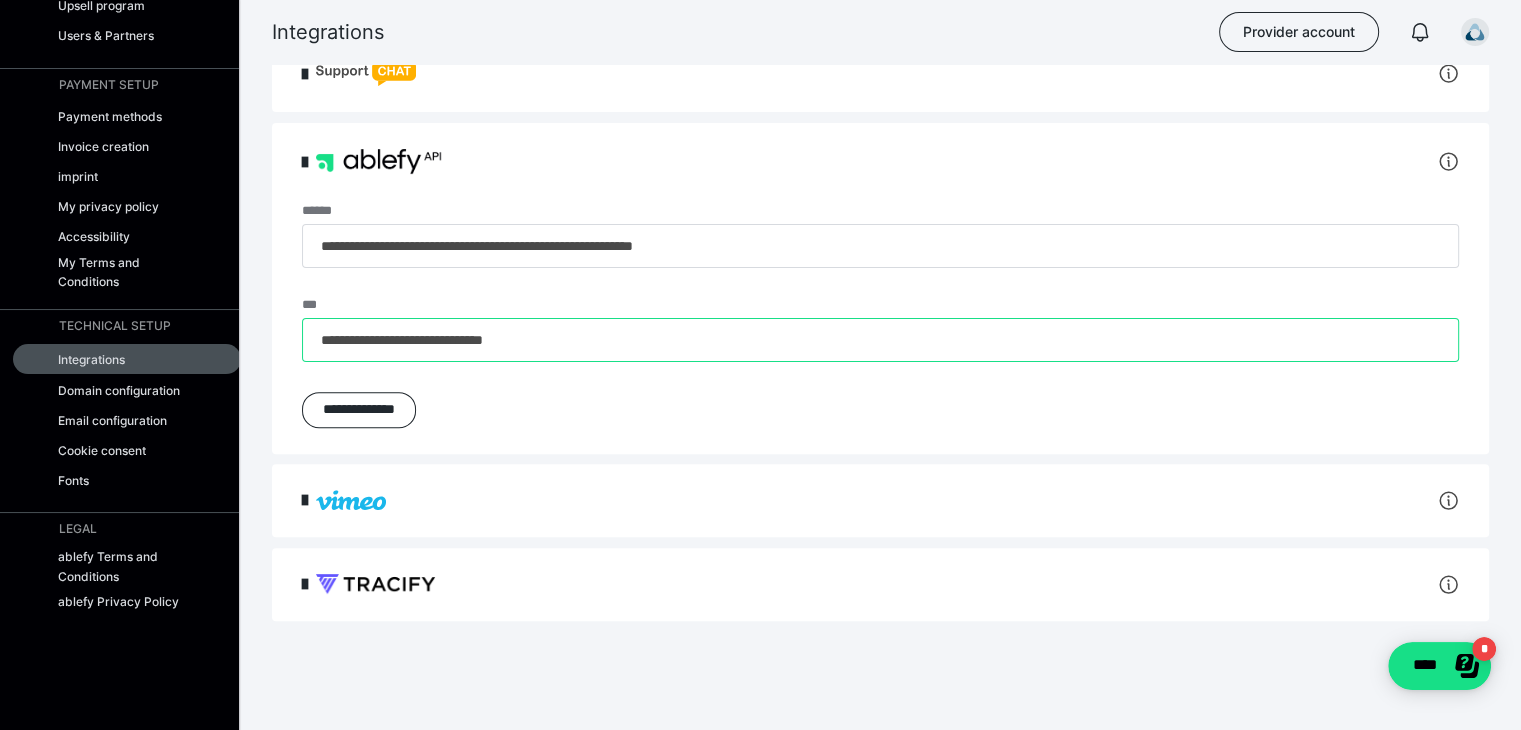 drag, startPoint x: 612, startPoint y: 333, endPoint x: 292, endPoint y: 332, distance: 320.00156 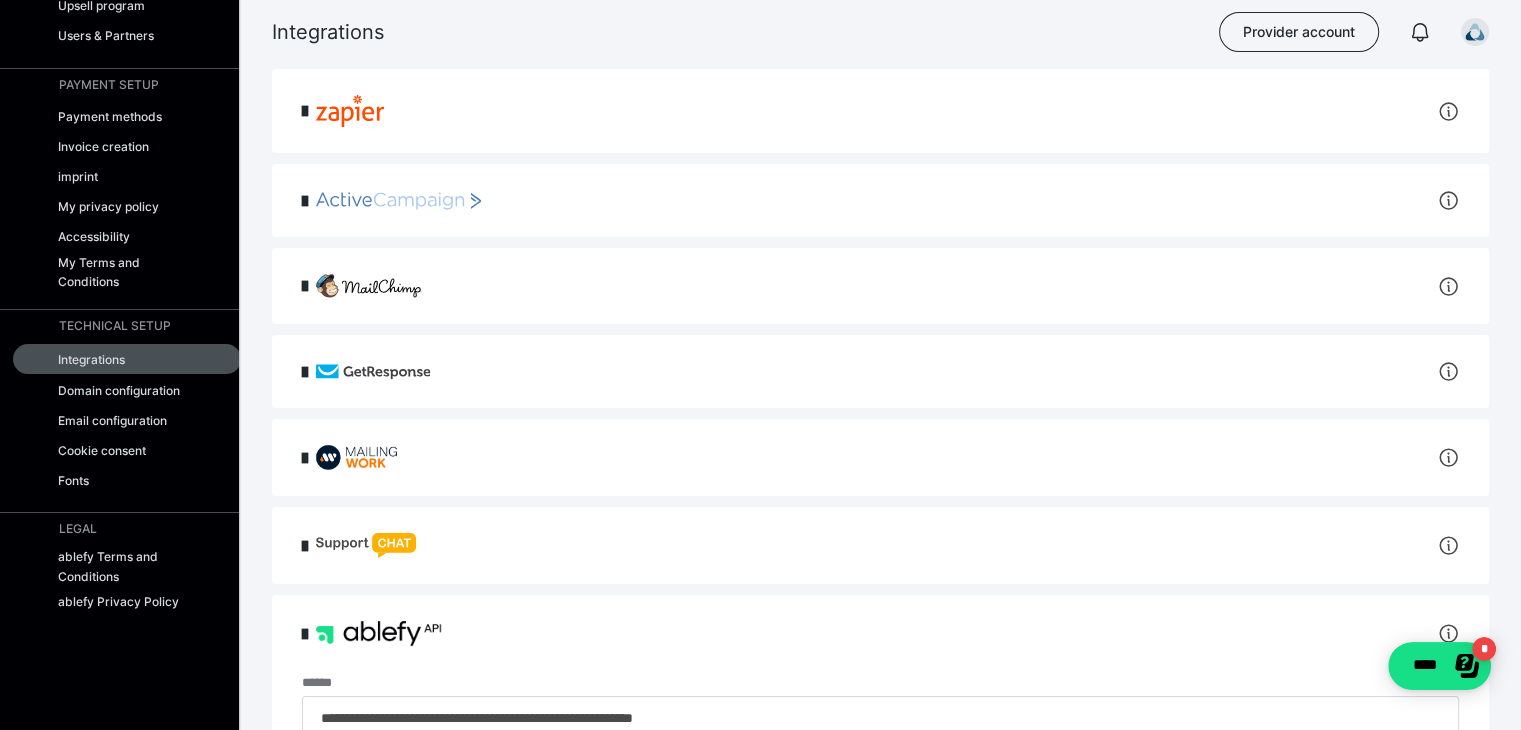 scroll, scrollTop: 68, scrollLeft: 0, axis: vertical 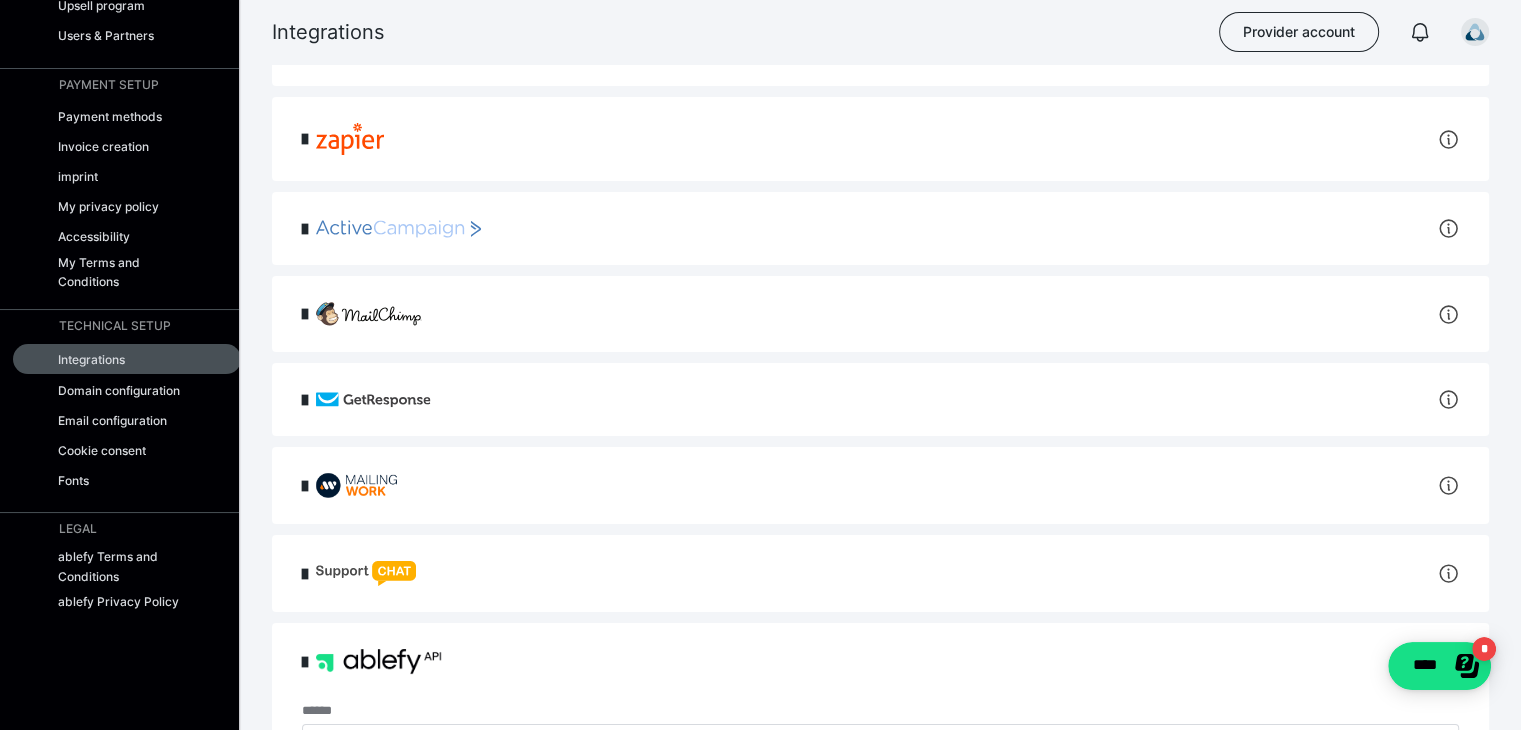 click at bounding box center (921, 139) 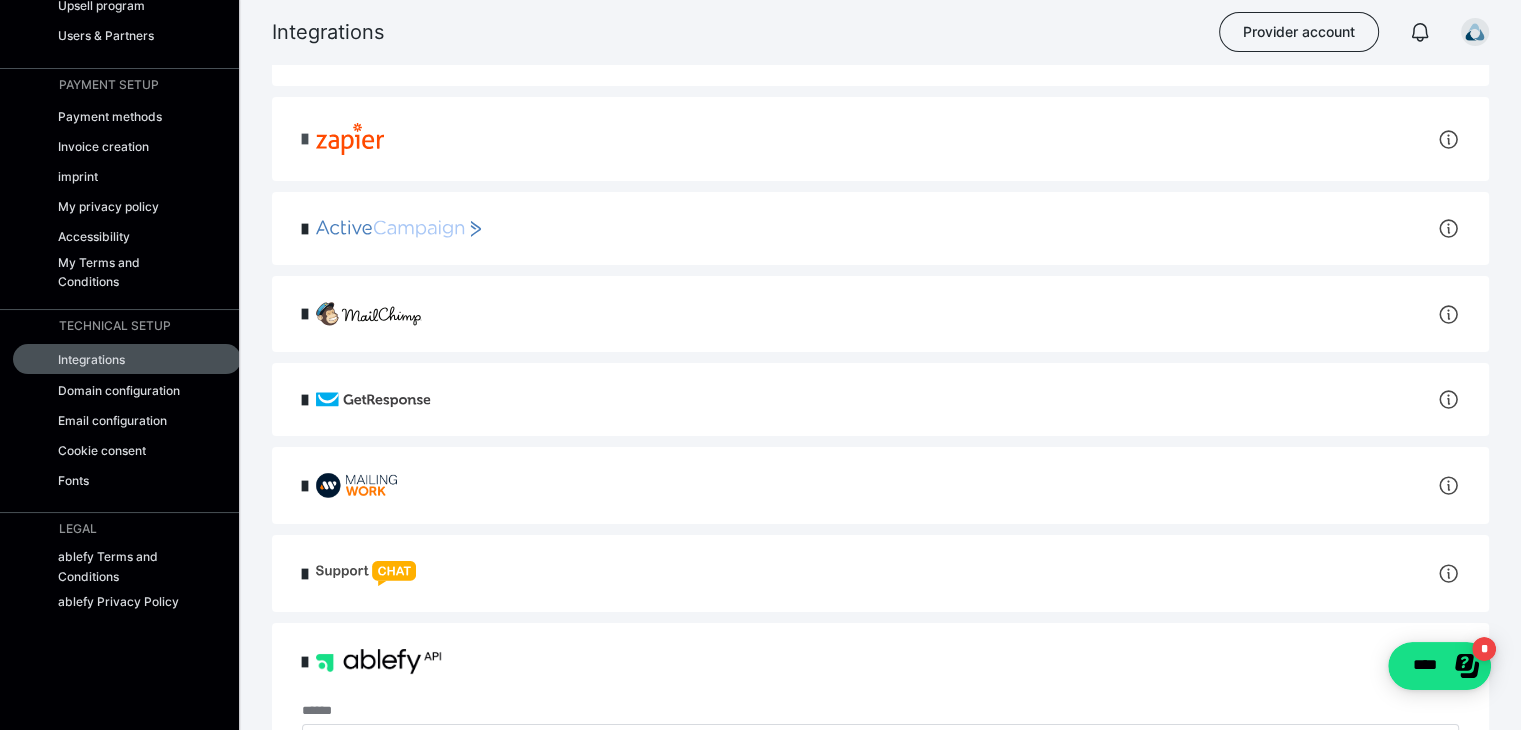 click at bounding box center (305, 139) 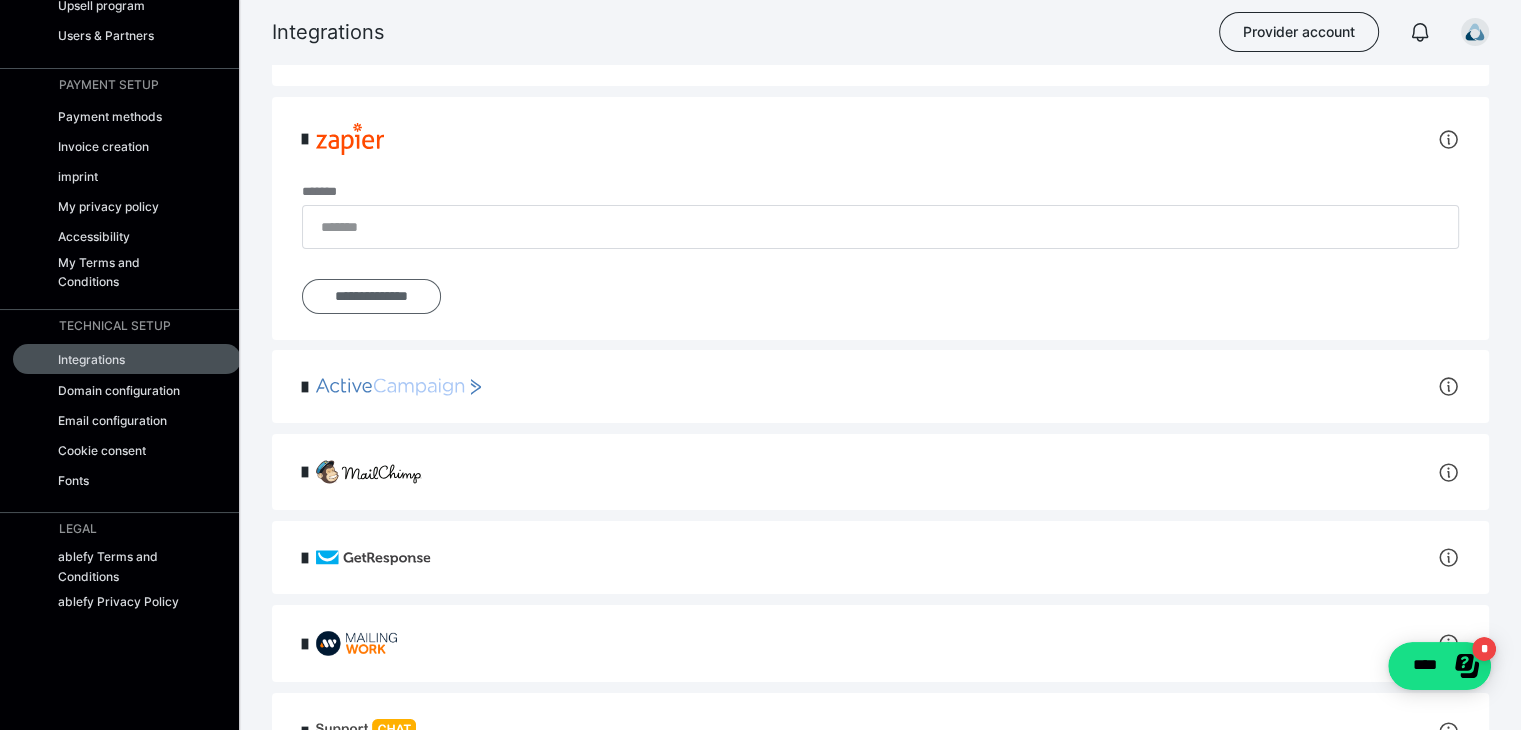 click on "**********" at bounding box center [371, 296] 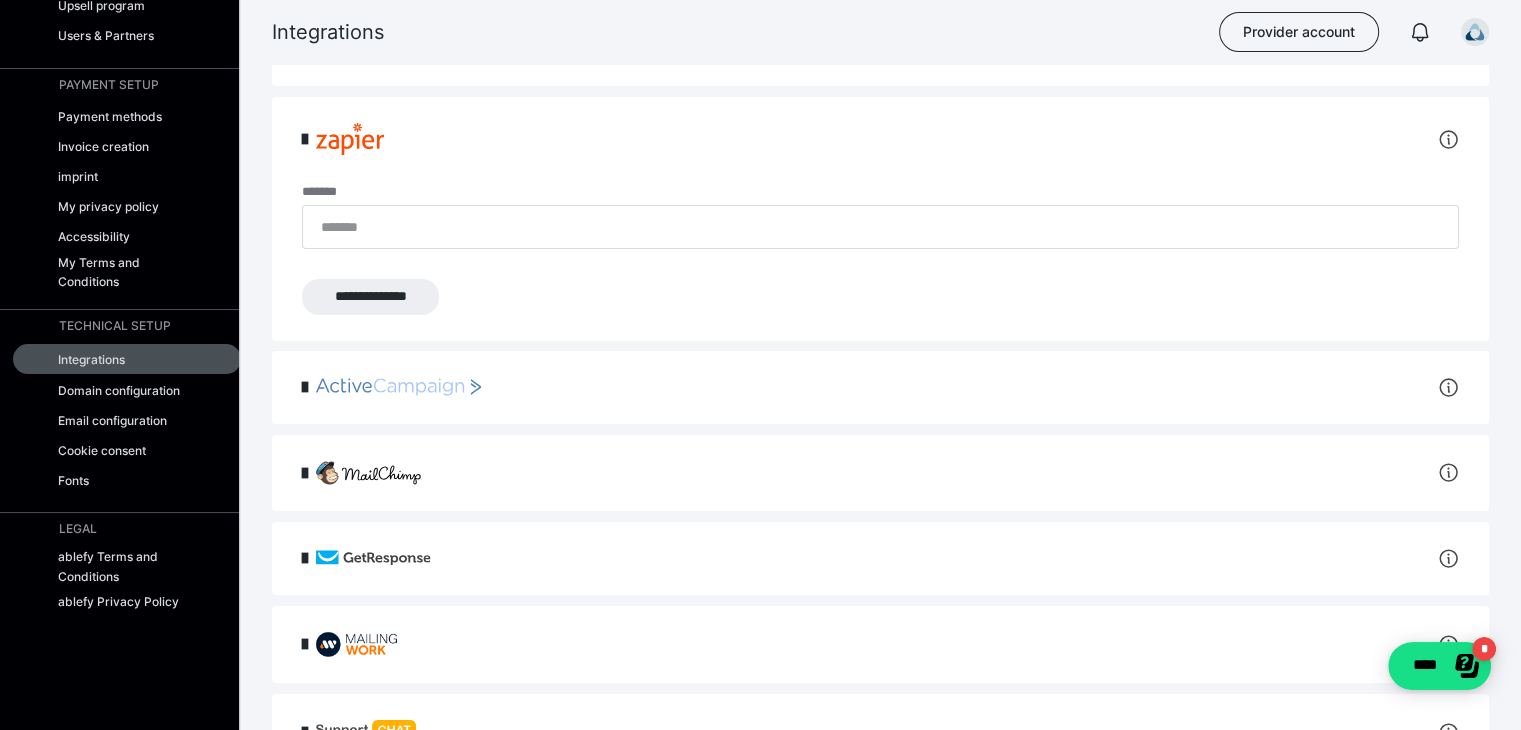 type on "**********" 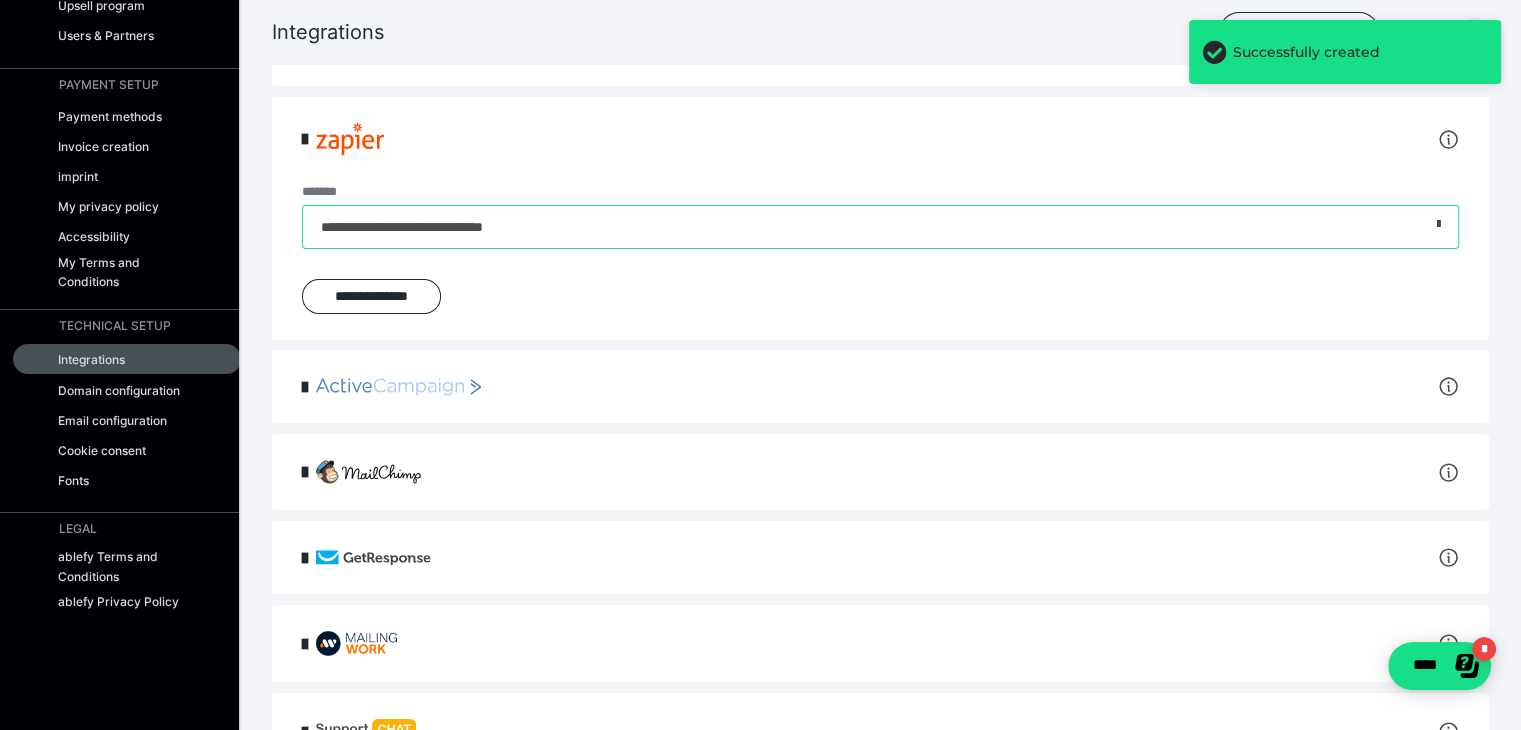 click on "**********" at bounding box center (880, 227) 